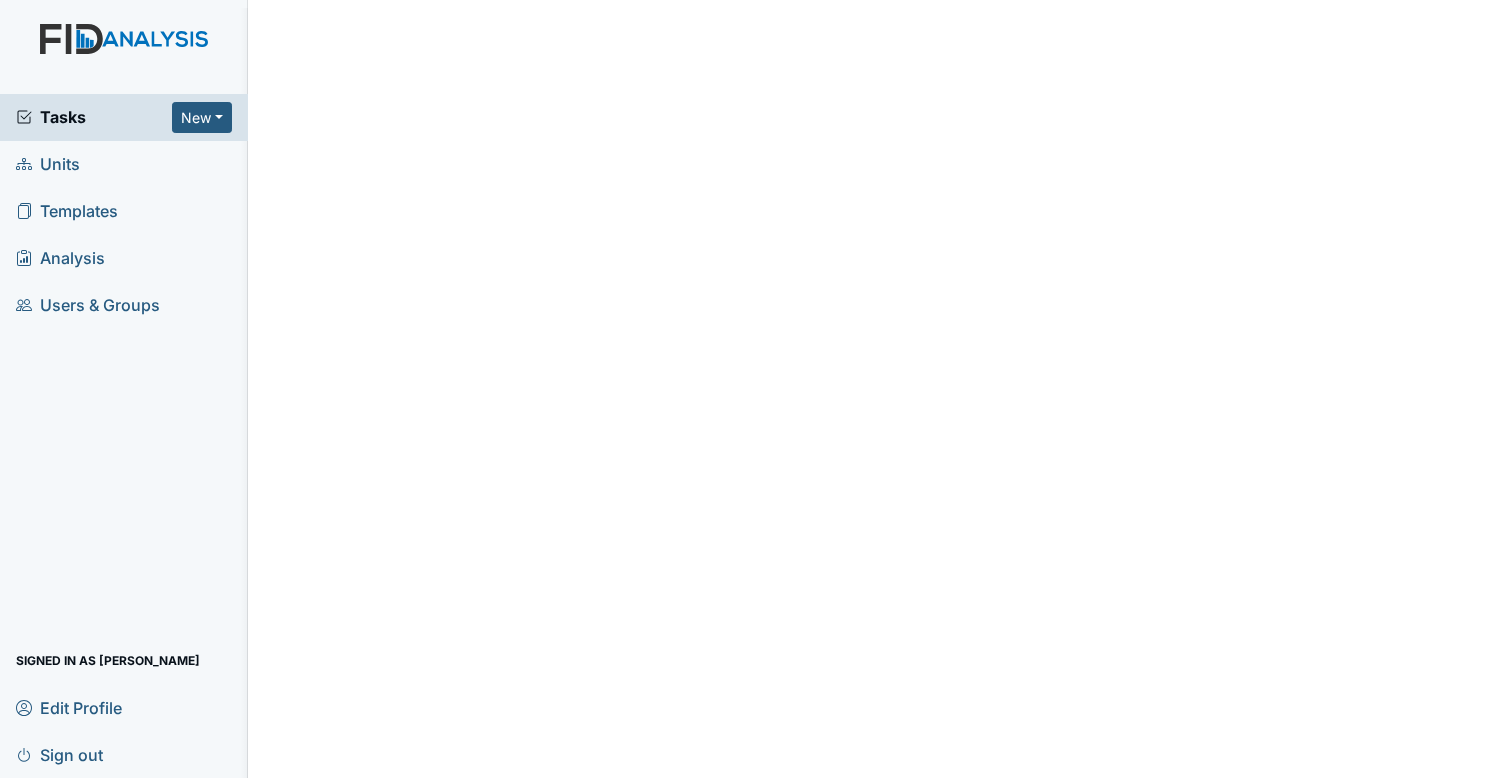 scroll, scrollTop: 0, scrollLeft: 0, axis: both 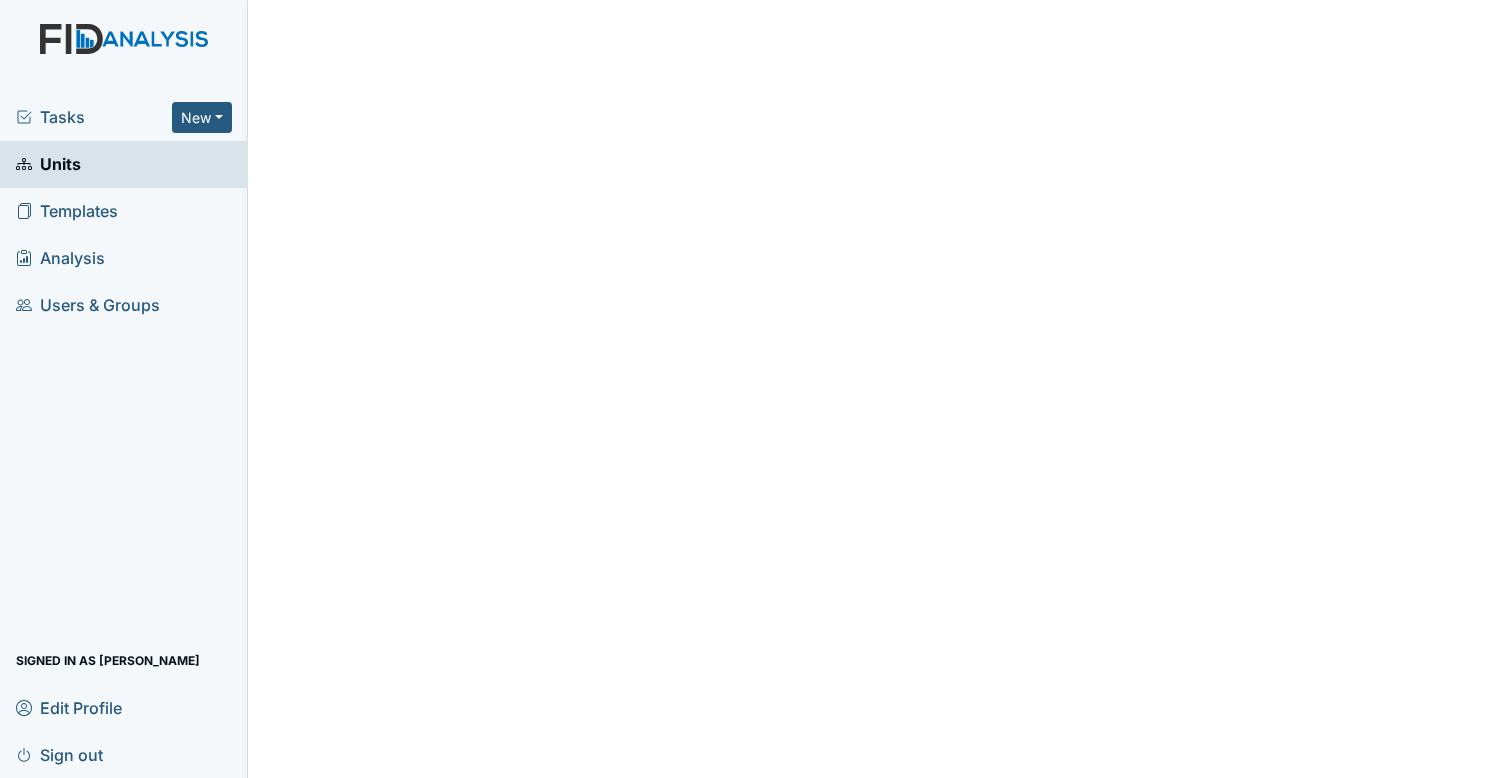 click on "Tasks" at bounding box center (94, 117) 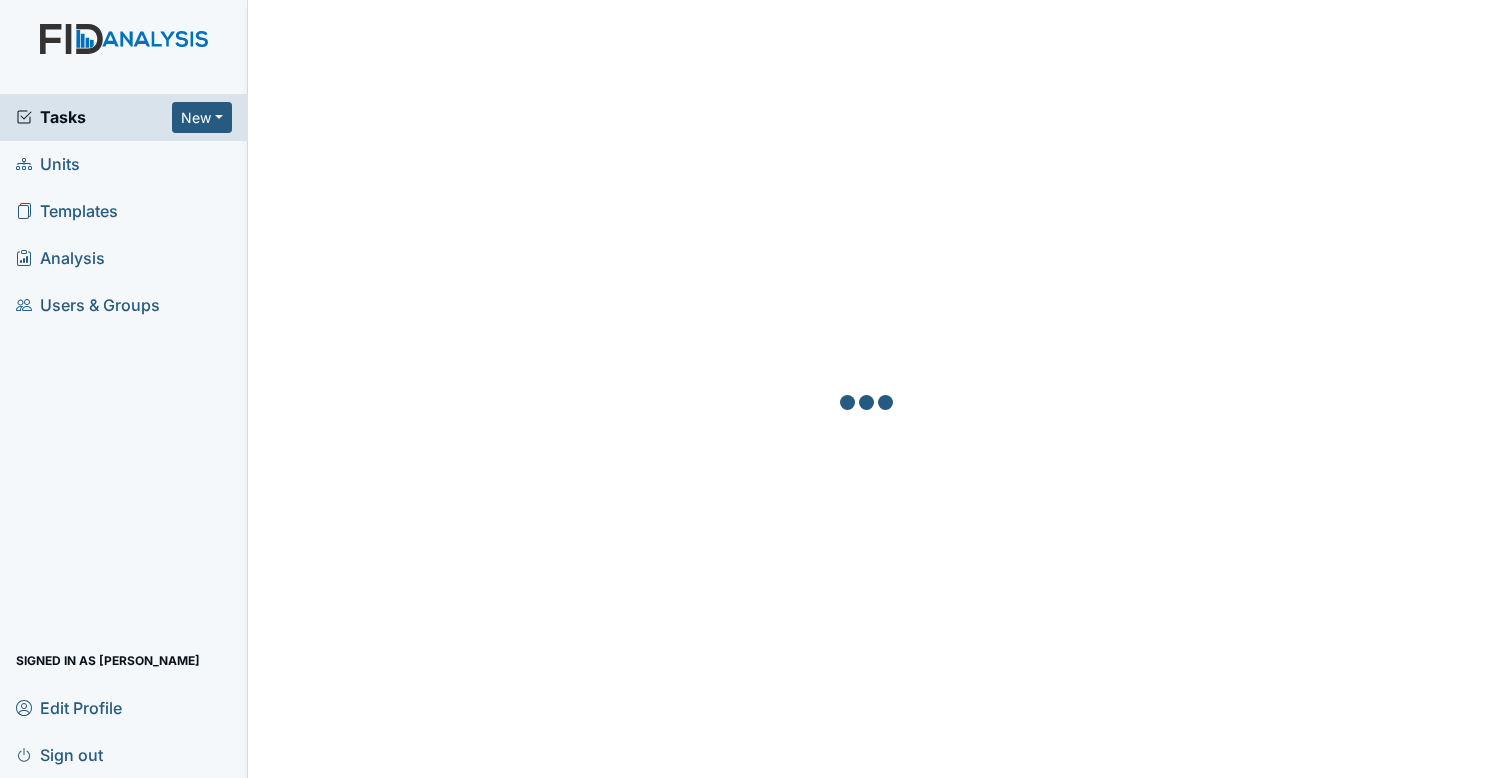 scroll, scrollTop: 0, scrollLeft: 0, axis: both 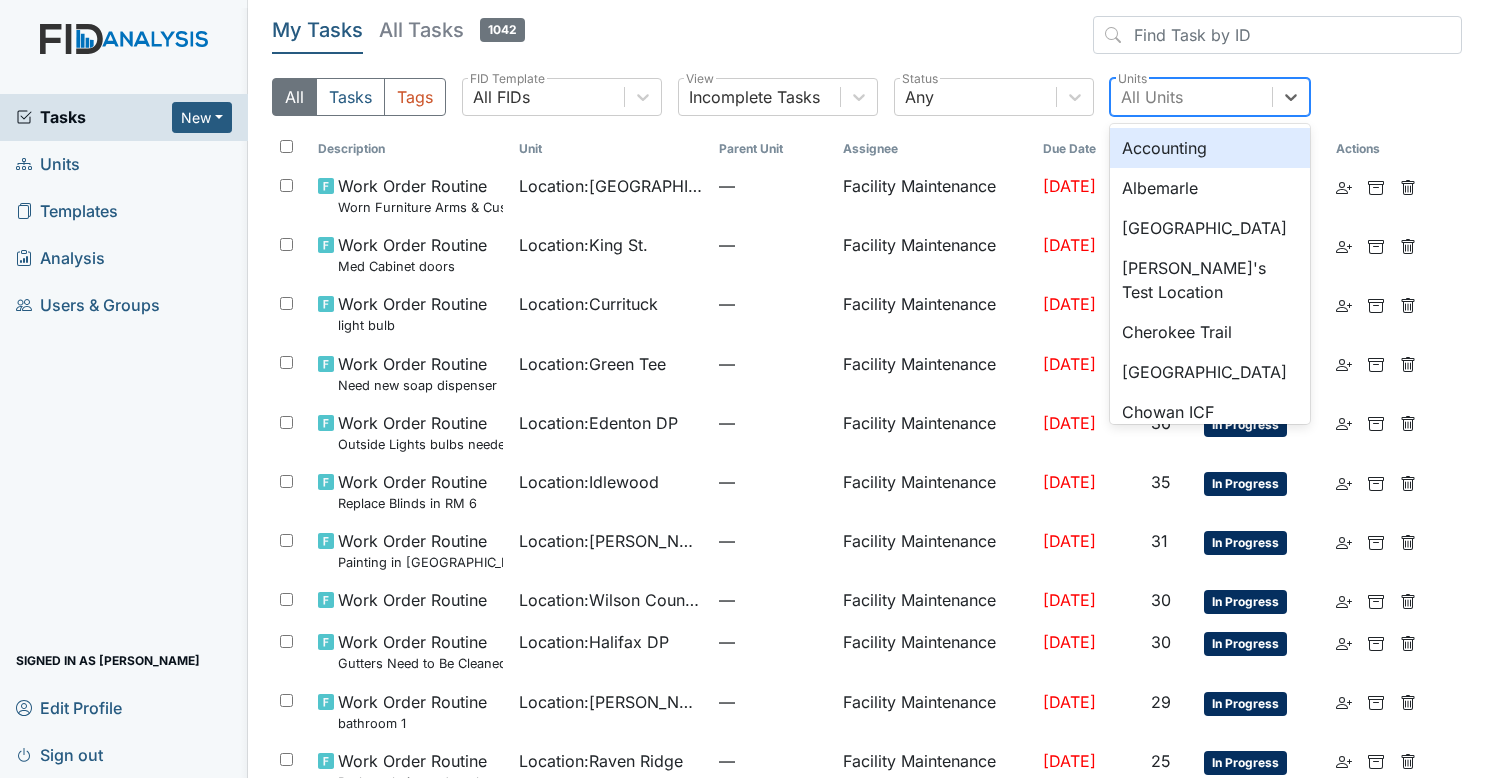click on "All Units" at bounding box center (1152, 97) 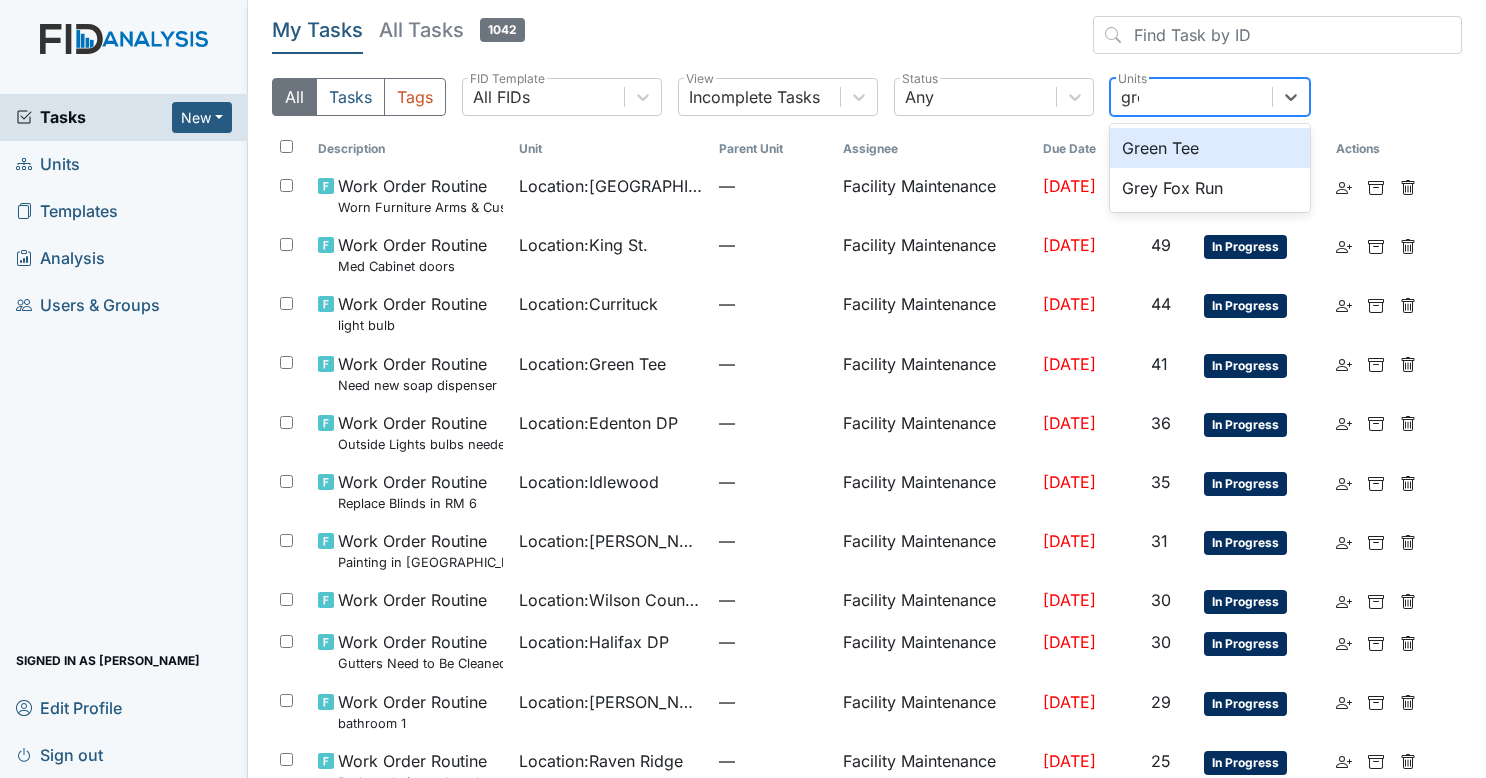 type on "gree" 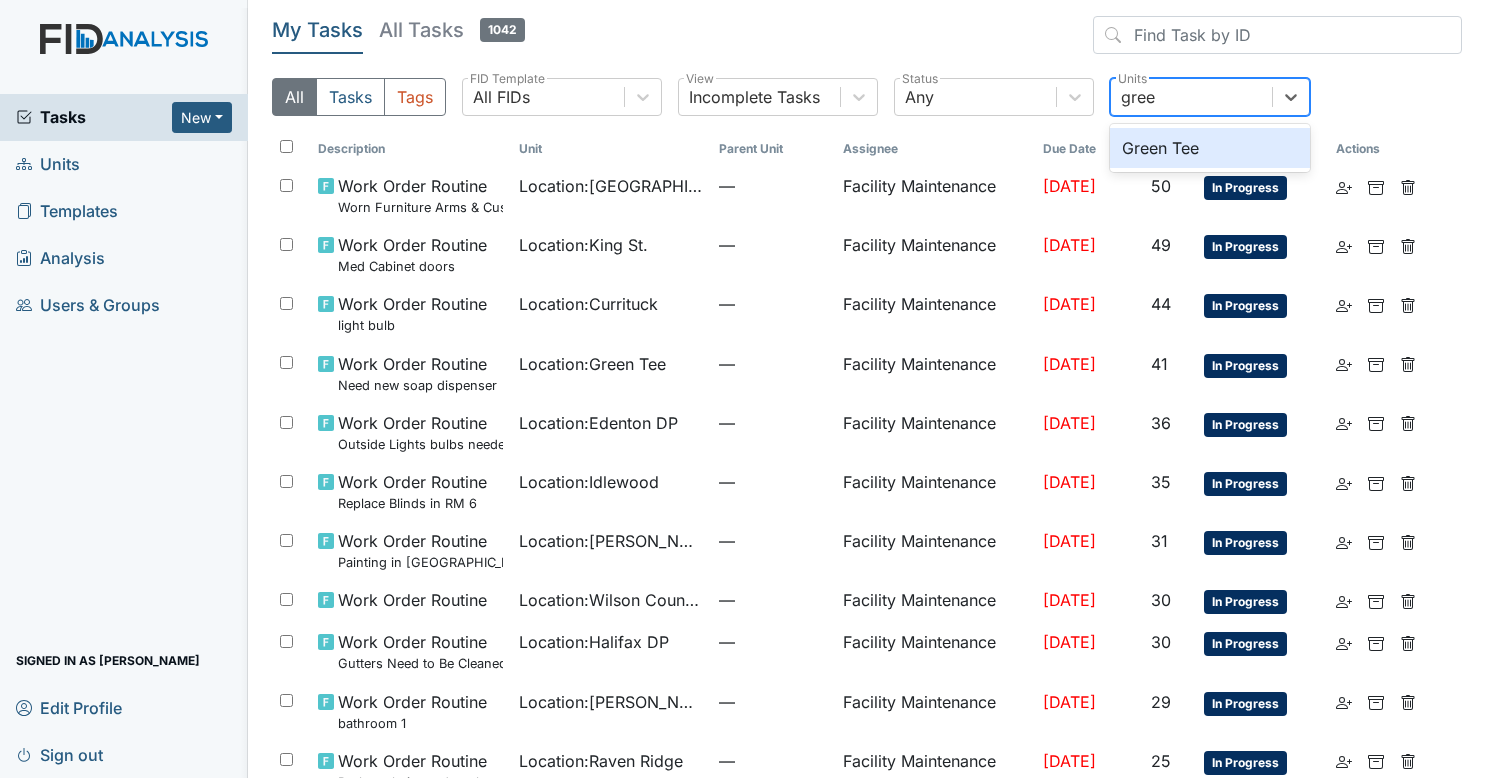 click on "Green Tee" at bounding box center [1210, 148] 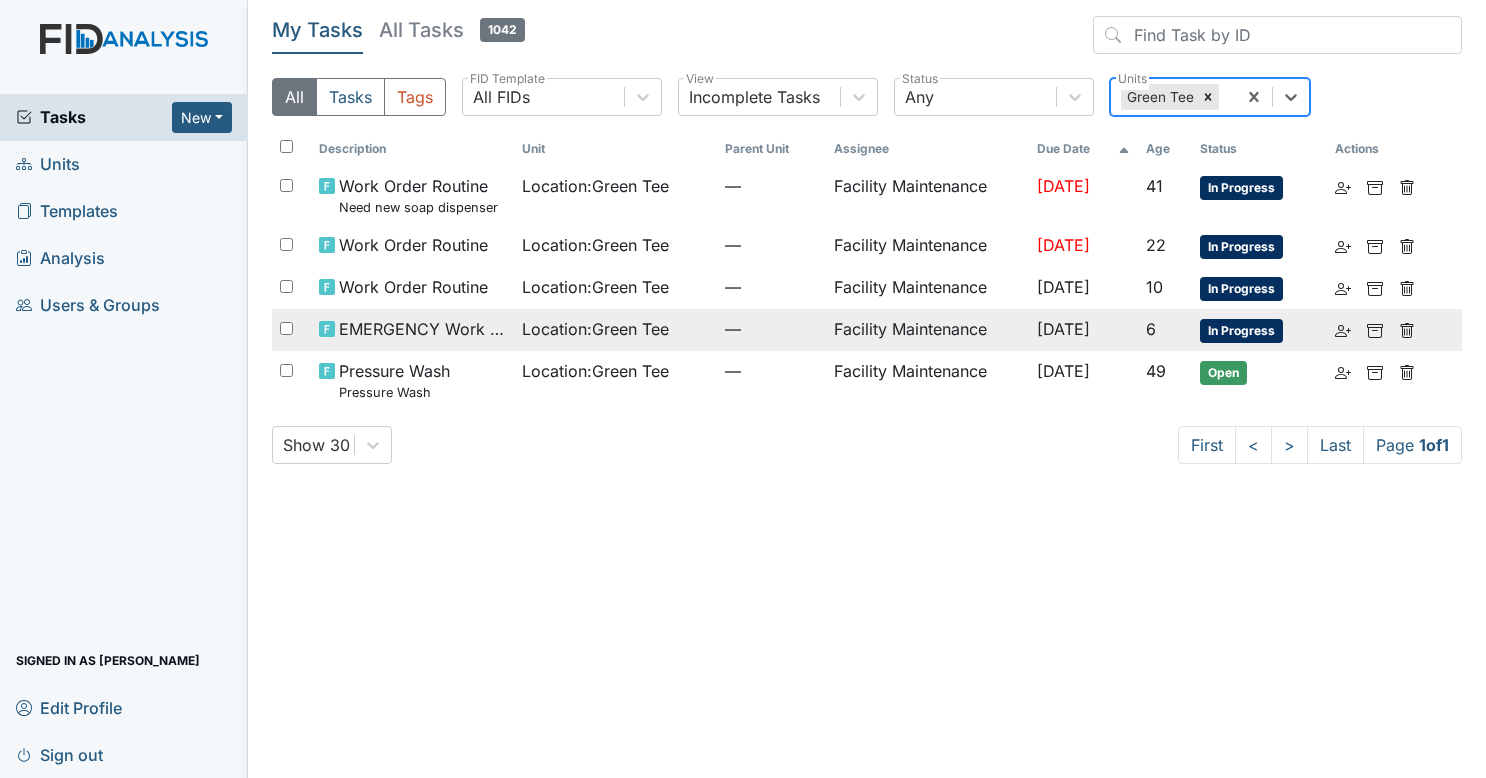 click on "Location :  Green Tee" at bounding box center [615, 329] 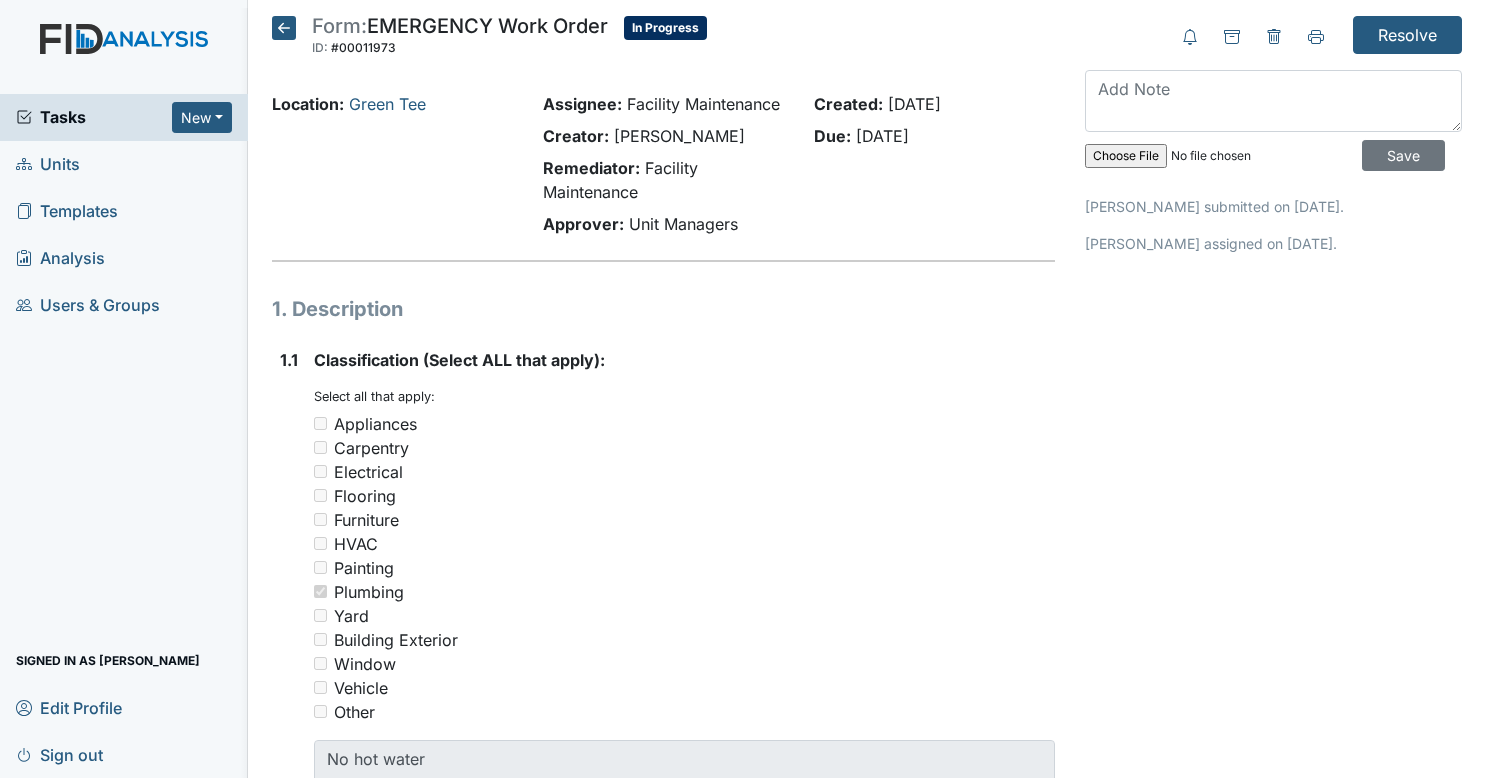 scroll, scrollTop: 0, scrollLeft: 0, axis: both 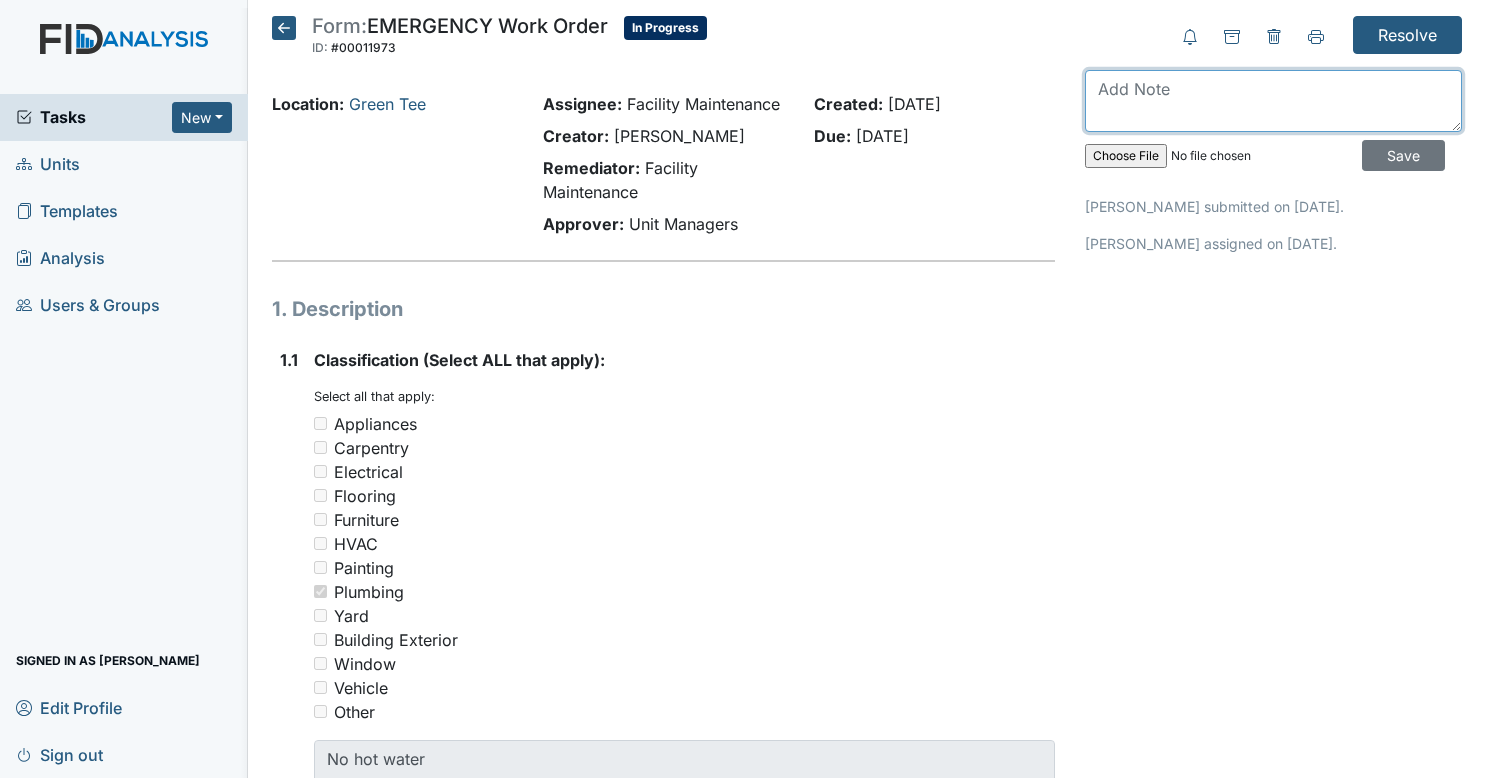 click at bounding box center [1273, 101] 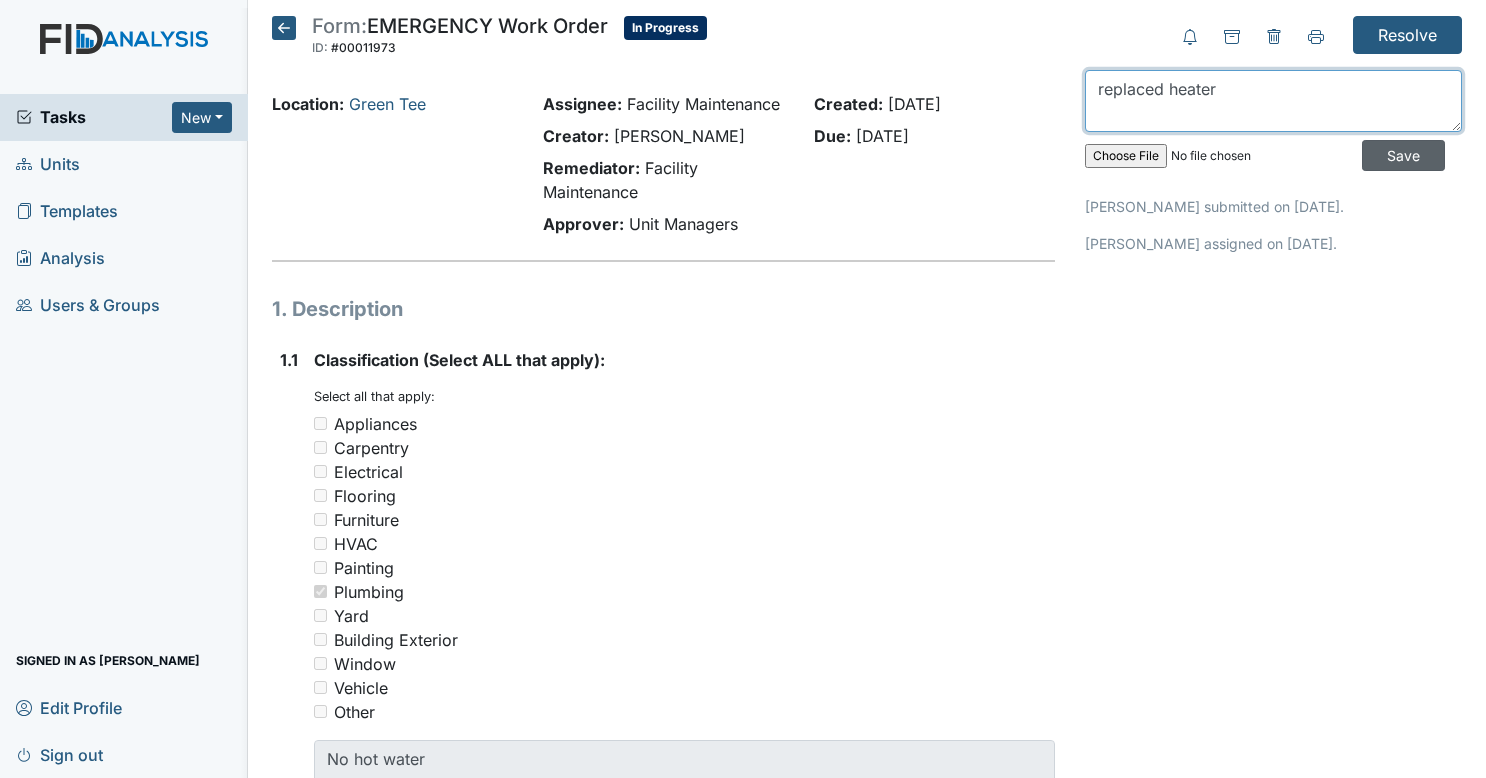 type on "replaced heater" 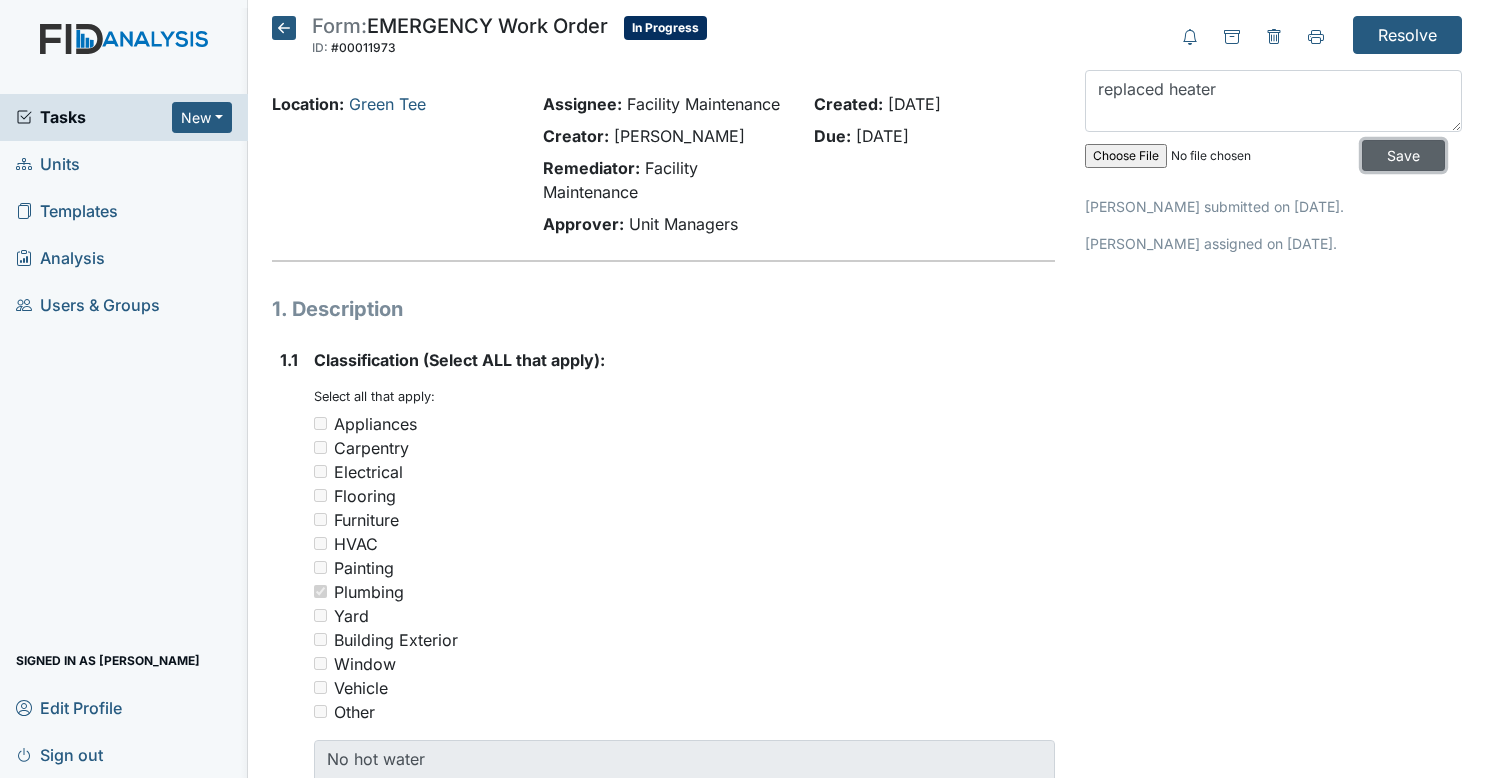 click on "Save" at bounding box center (1403, 155) 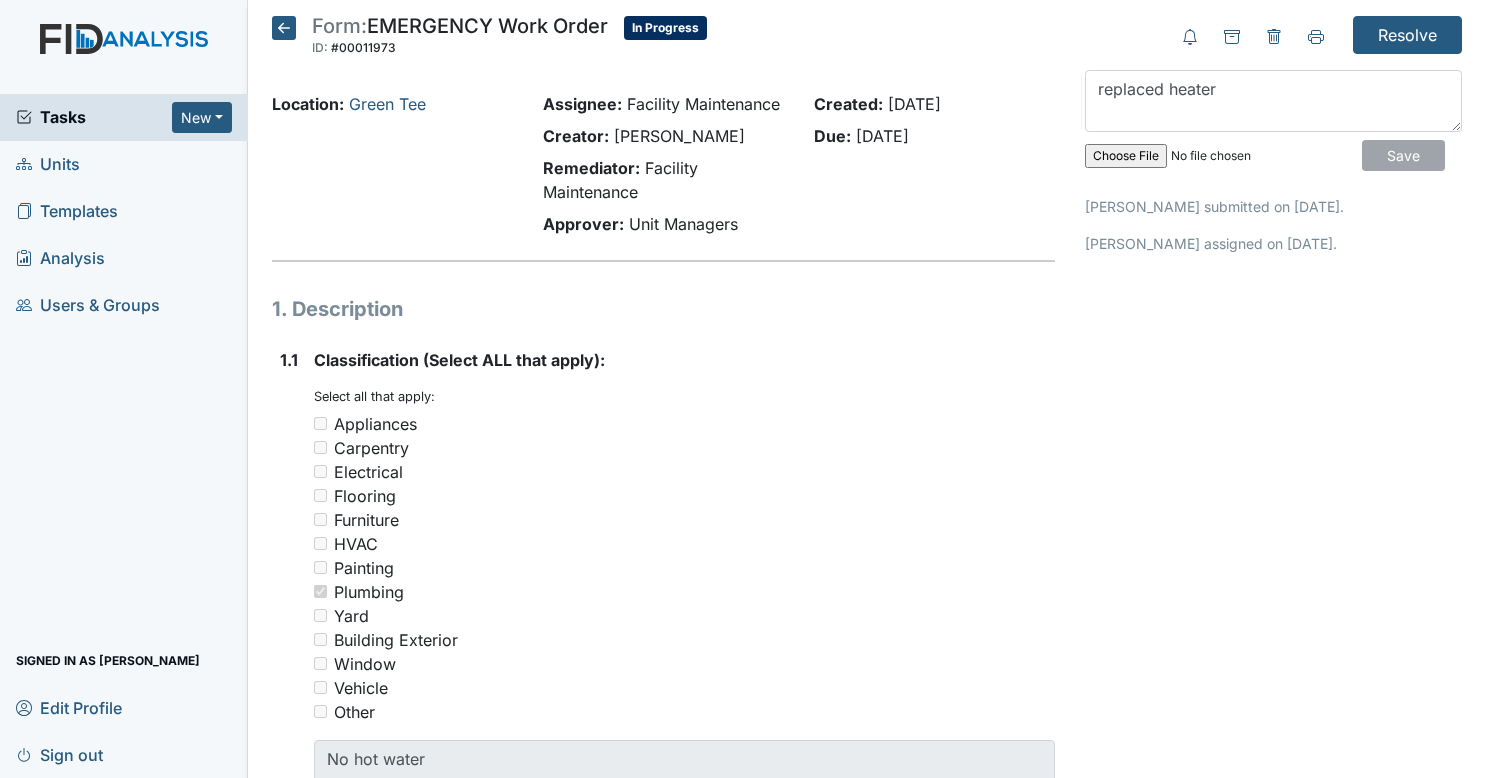type 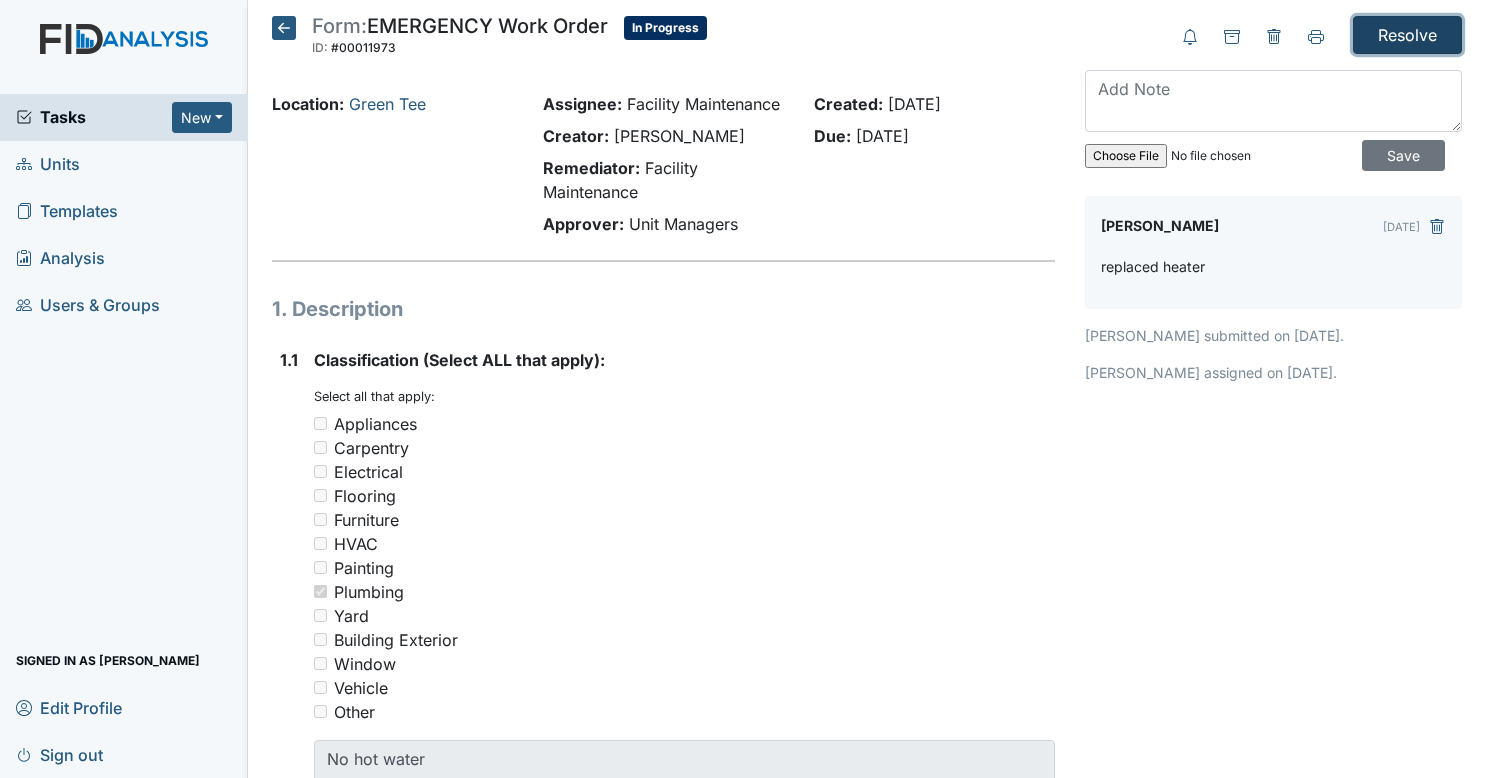 click on "Resolve" at bounding box center (1407, 35) 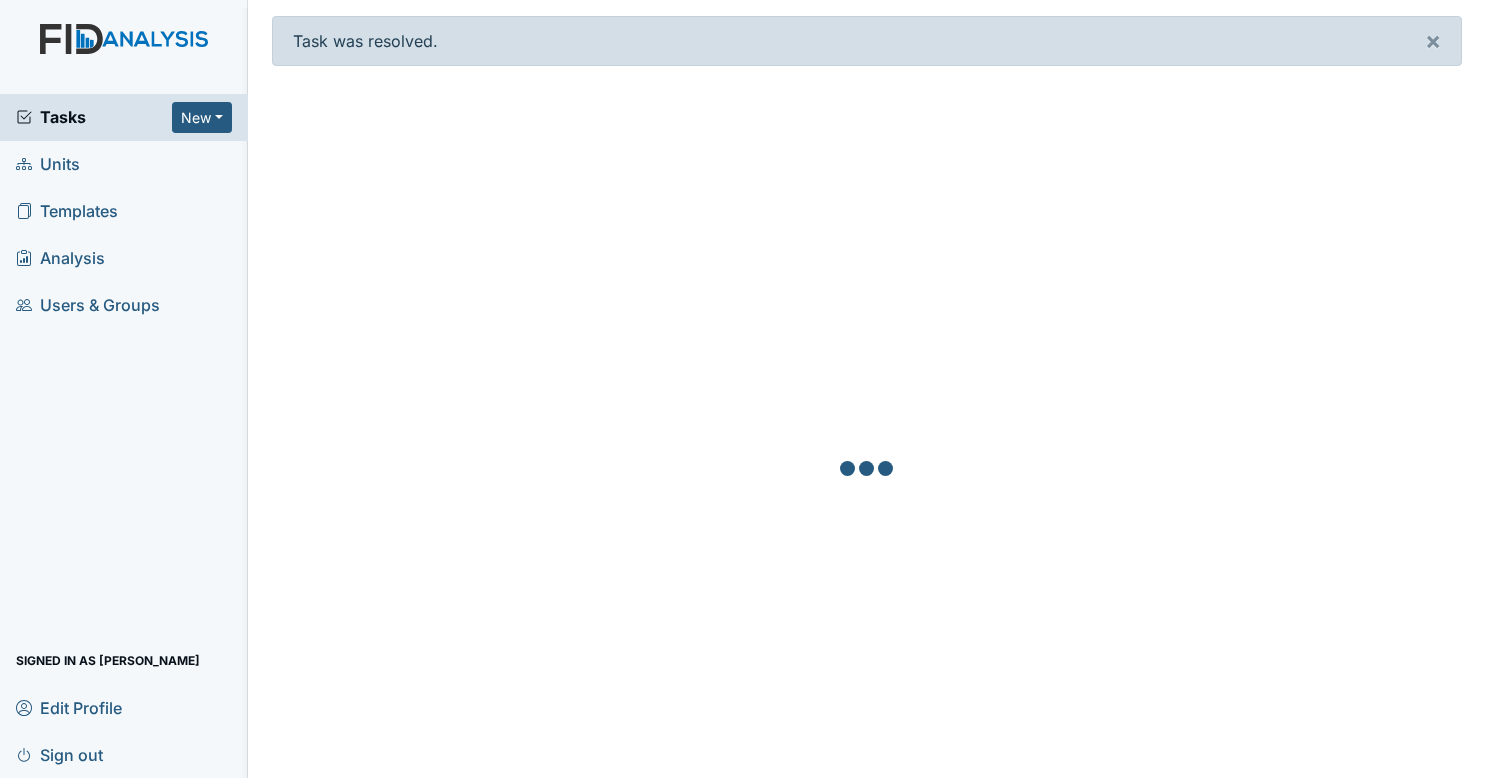 scroll, scrollTop: 0, scrollLeft: 0, axis: both 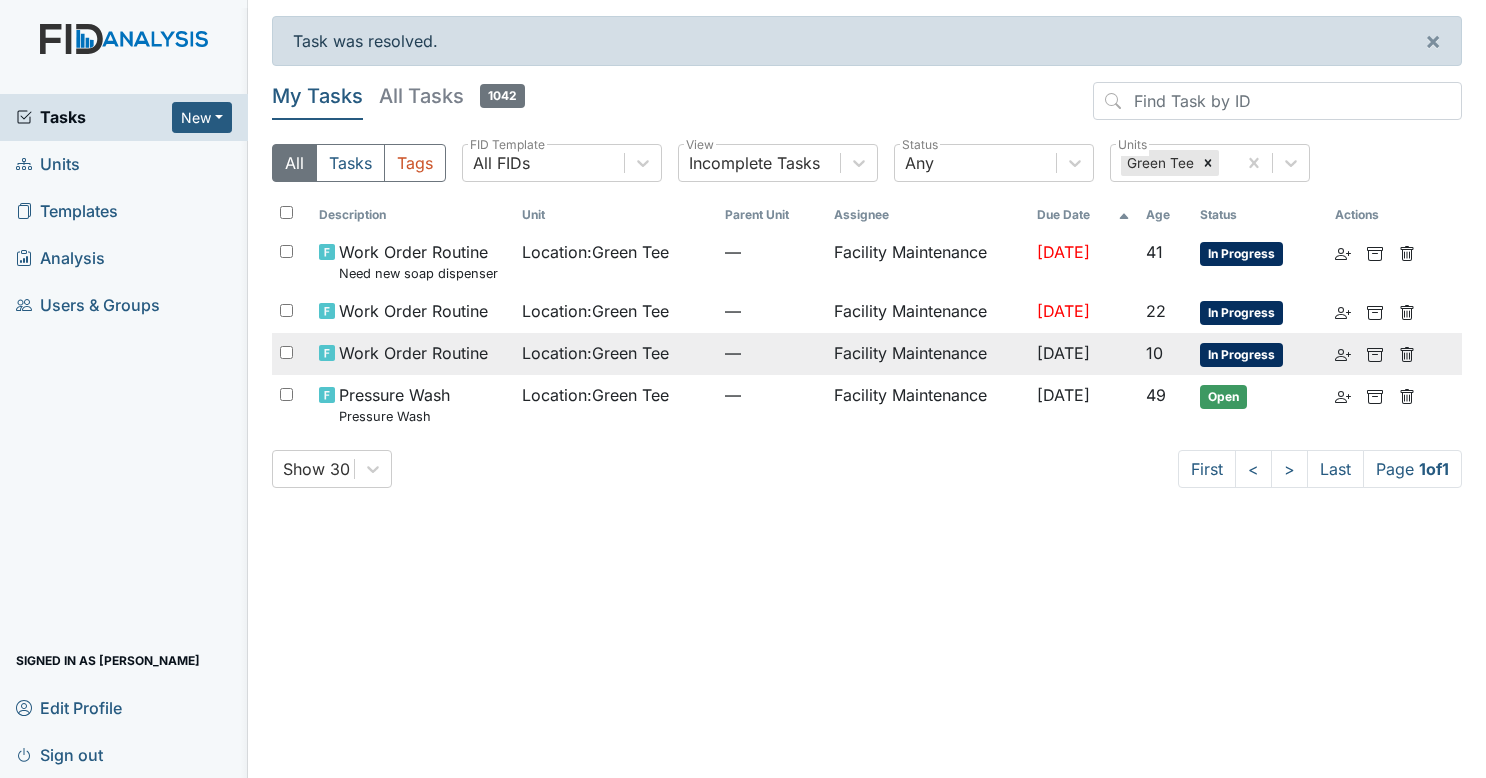 click on "—" at bounding box center [771, 353] 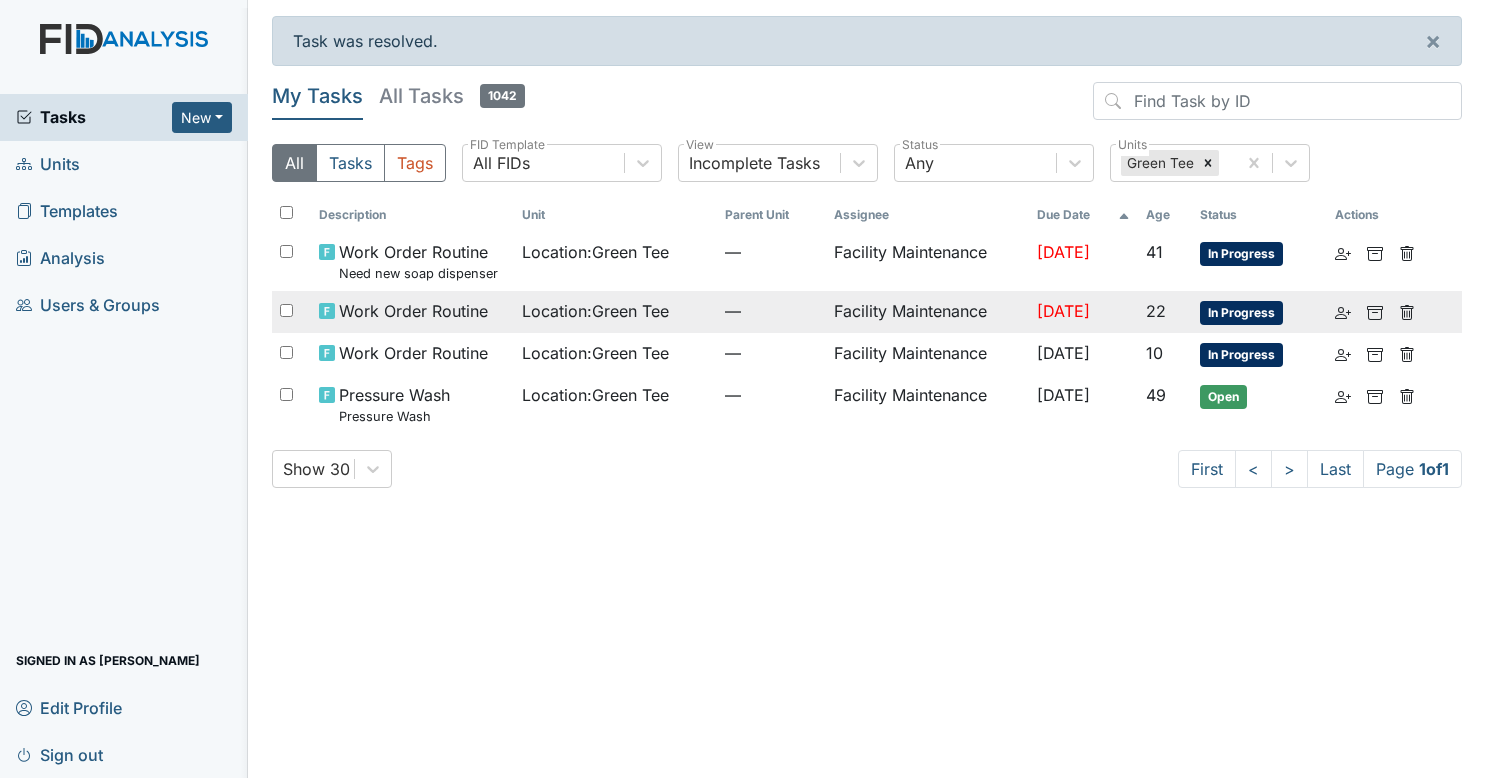 click on "Work Order Routine" at bounding box center (412, 312) 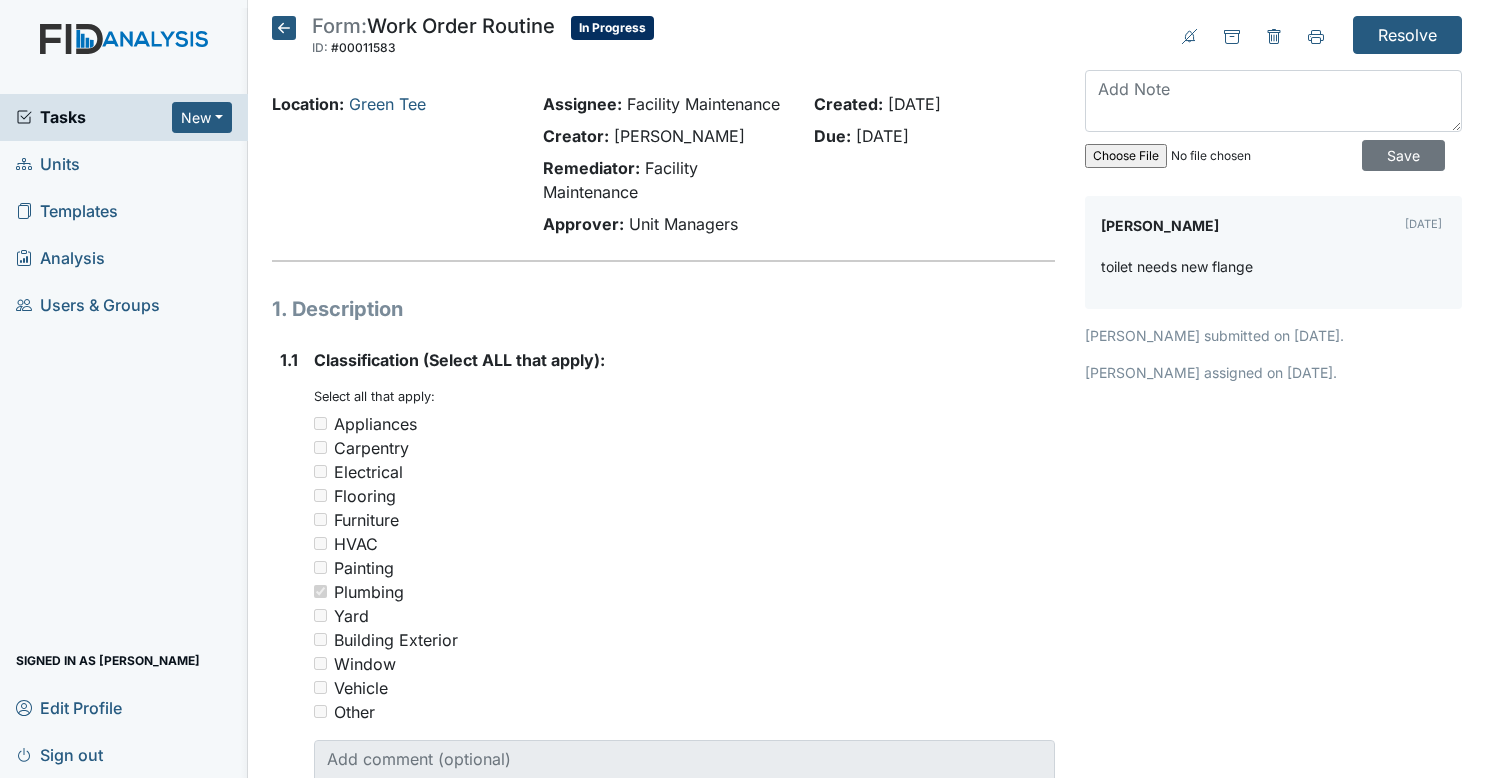 scroll, scrollTop: 0, scrollLeft: 0, axis: both 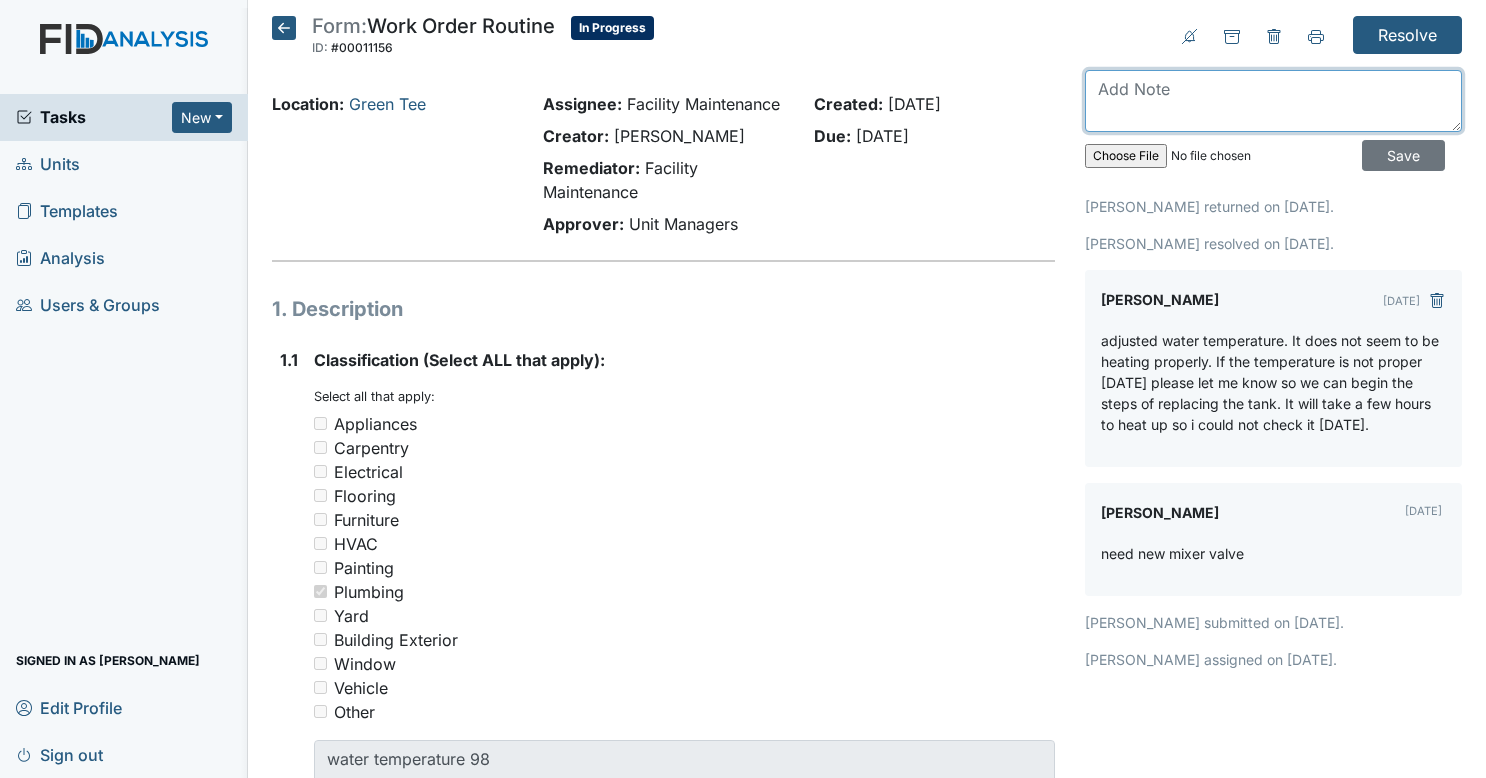 click at bounding box center [1273, 101] 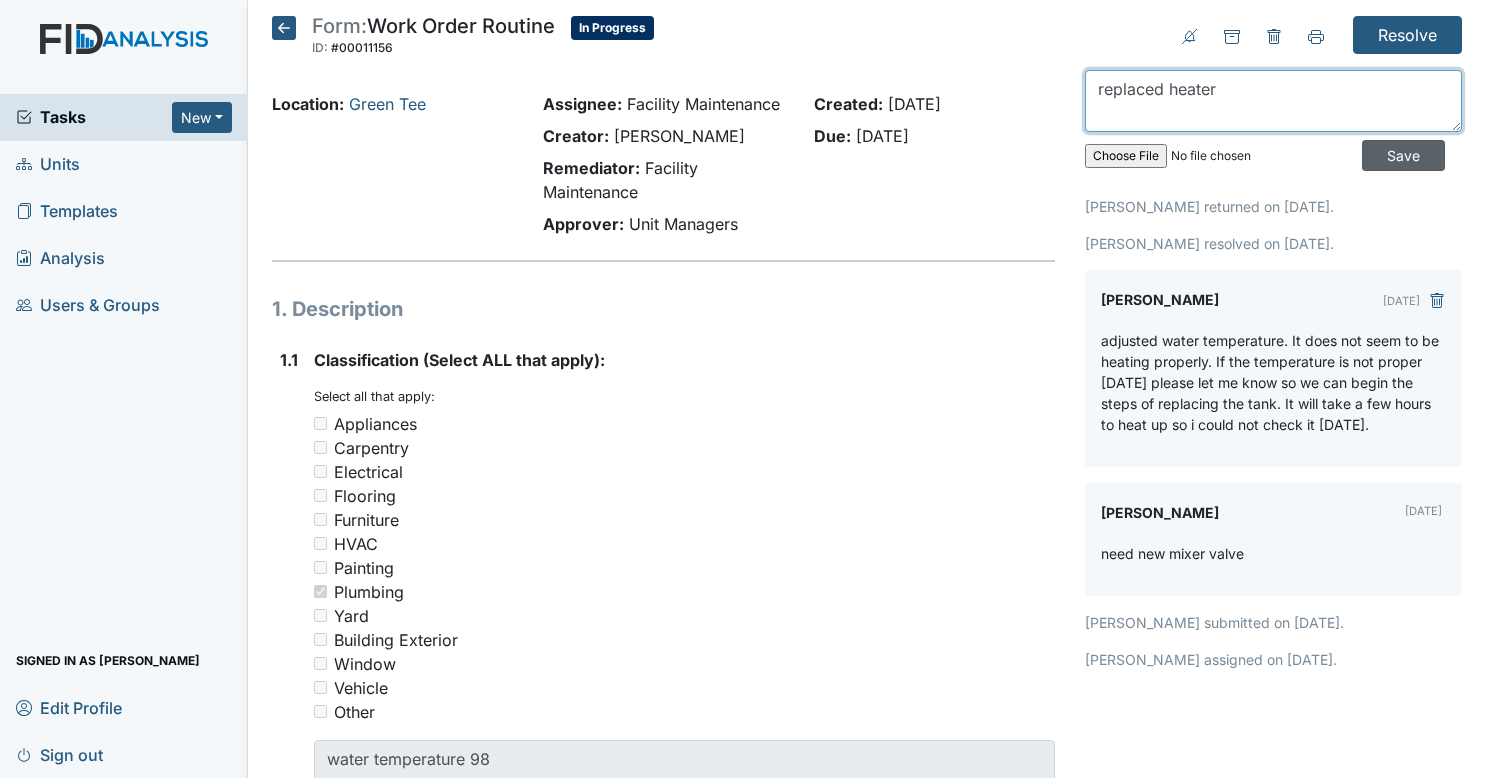 type on "replaced heater" 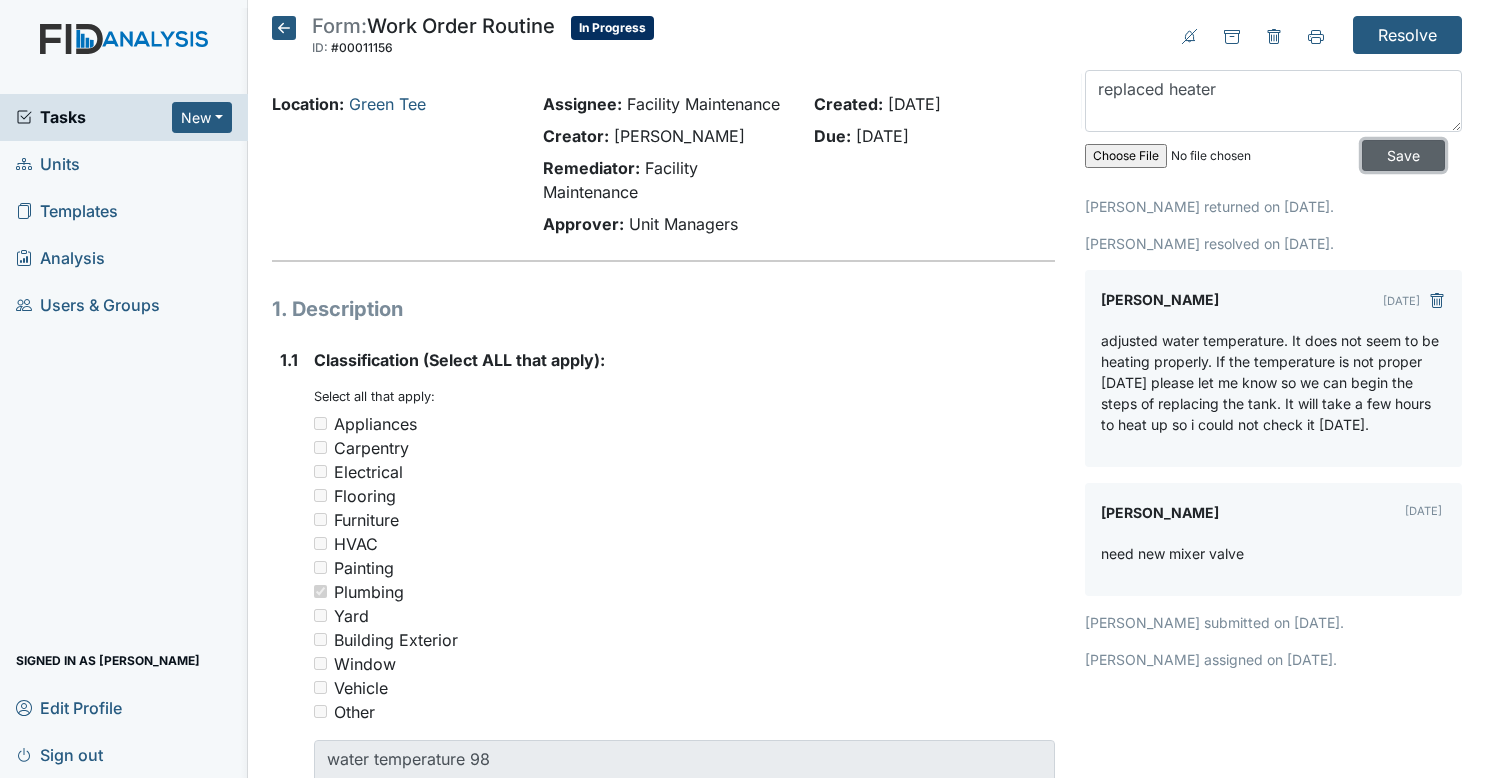 click on "Save" at bounding box center [1403, 155] 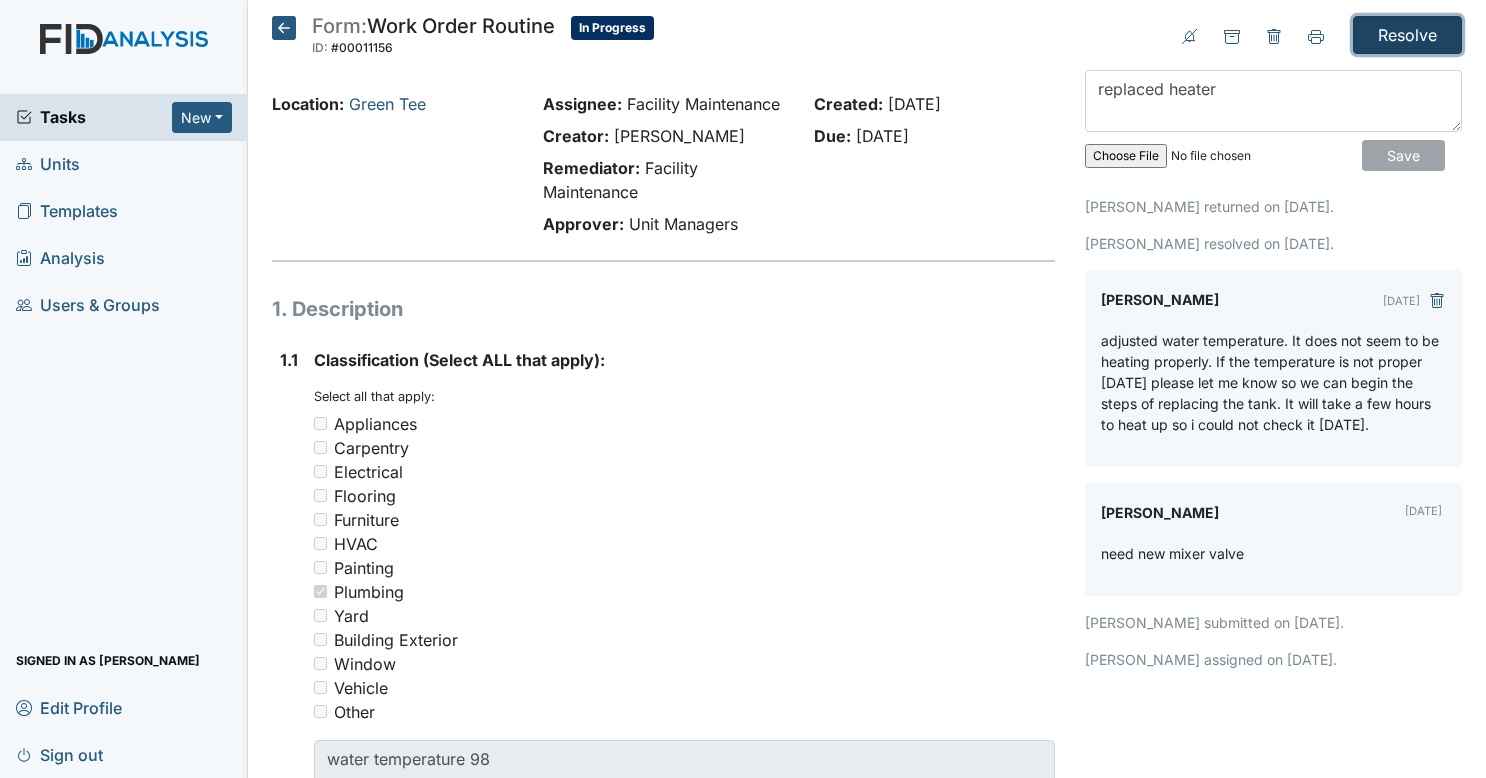 type 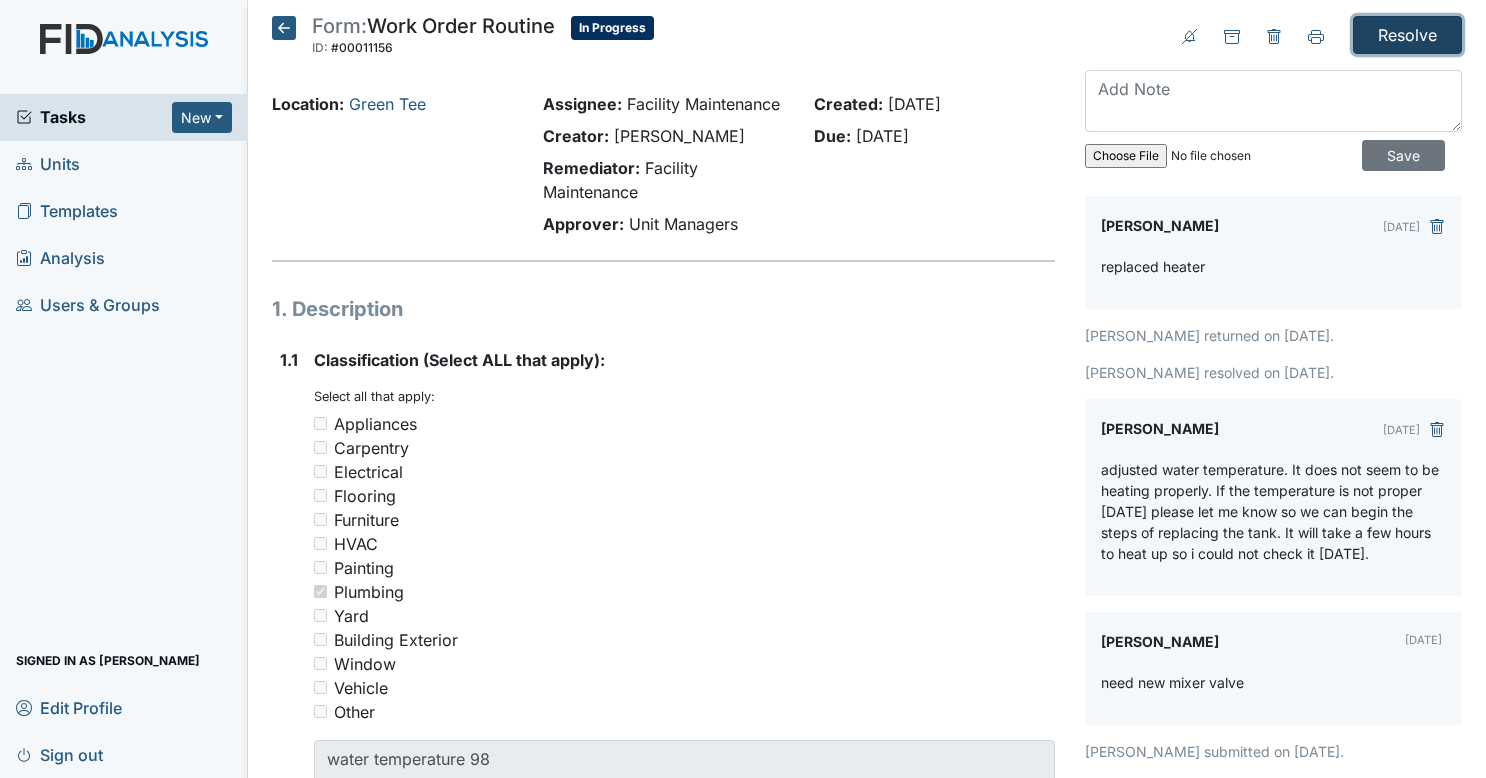 click on "Resolve" at bounding box center (1407, 35) 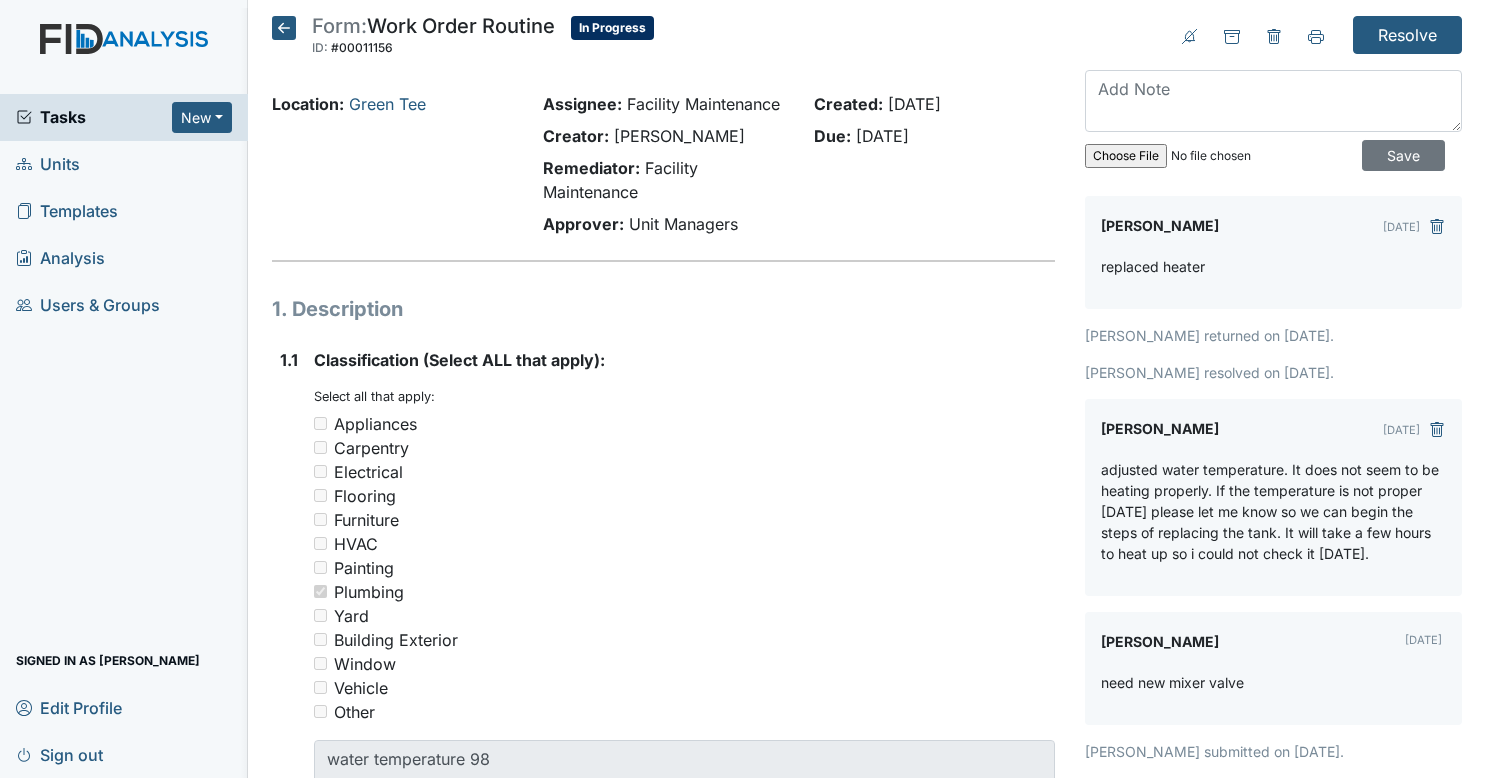 click on "Tasks" at bounding box center [94, 117] 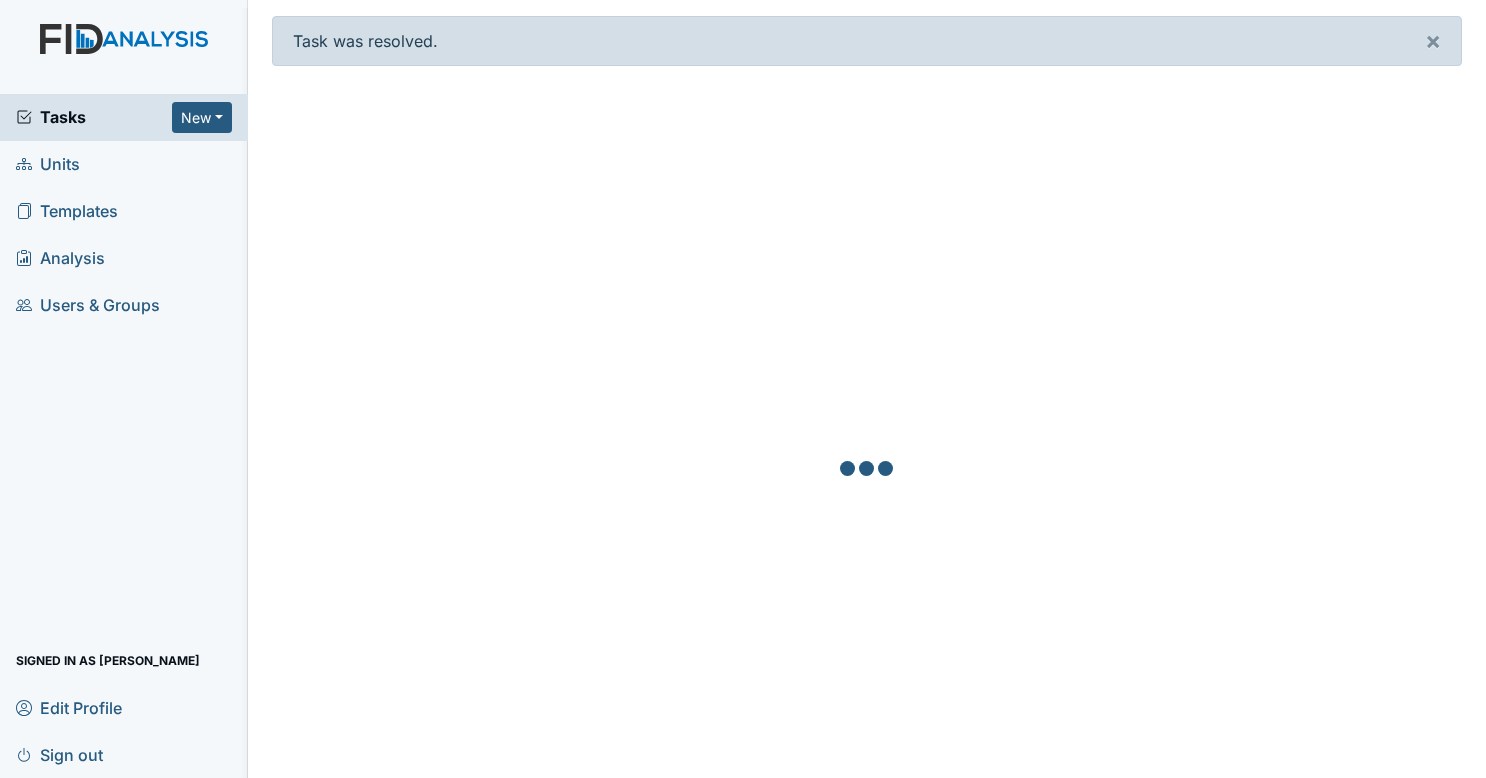 scroll, scrollTop: 0, scrollLeft: 0, axis: both 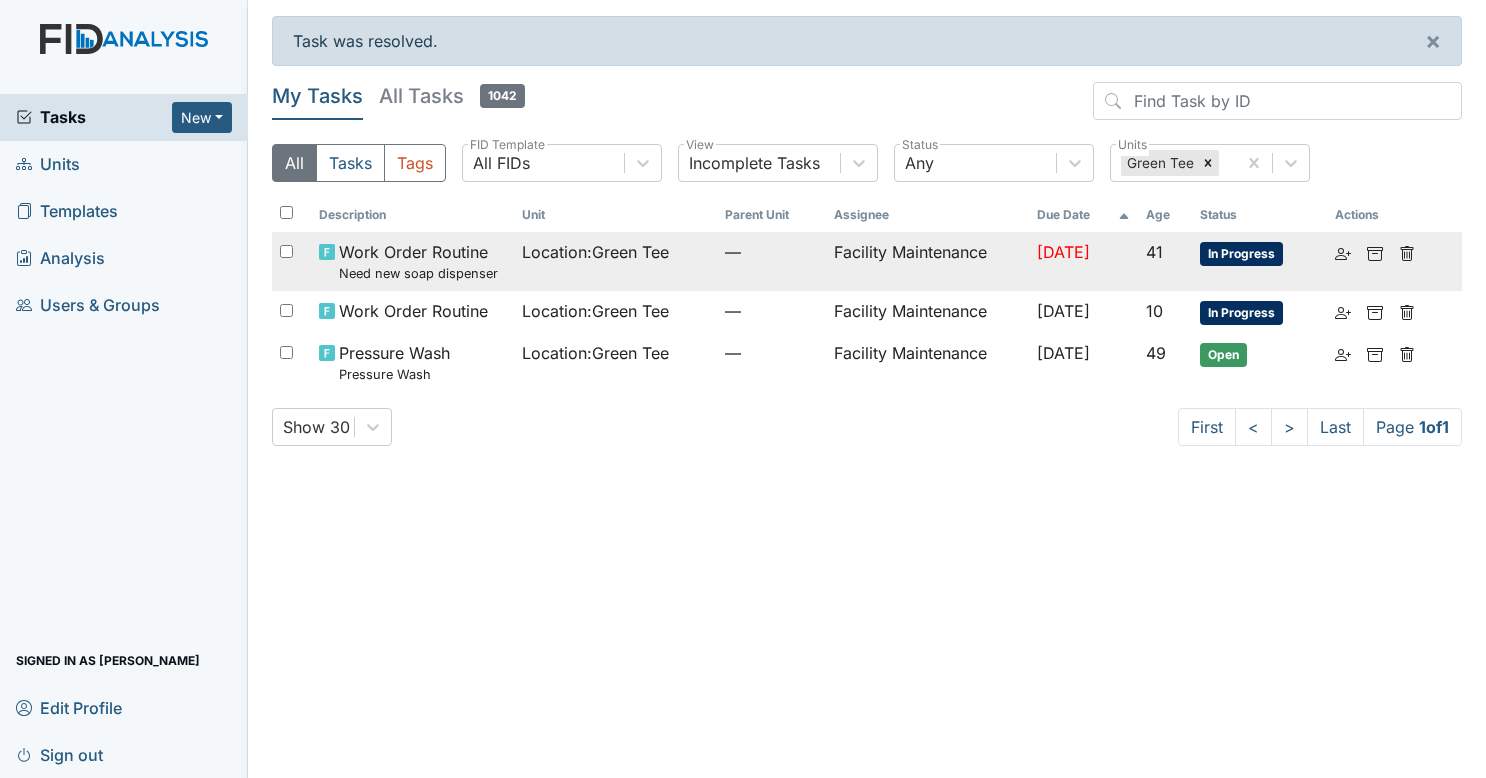 click on "[DATE]" at bounding box center [1084, 261] 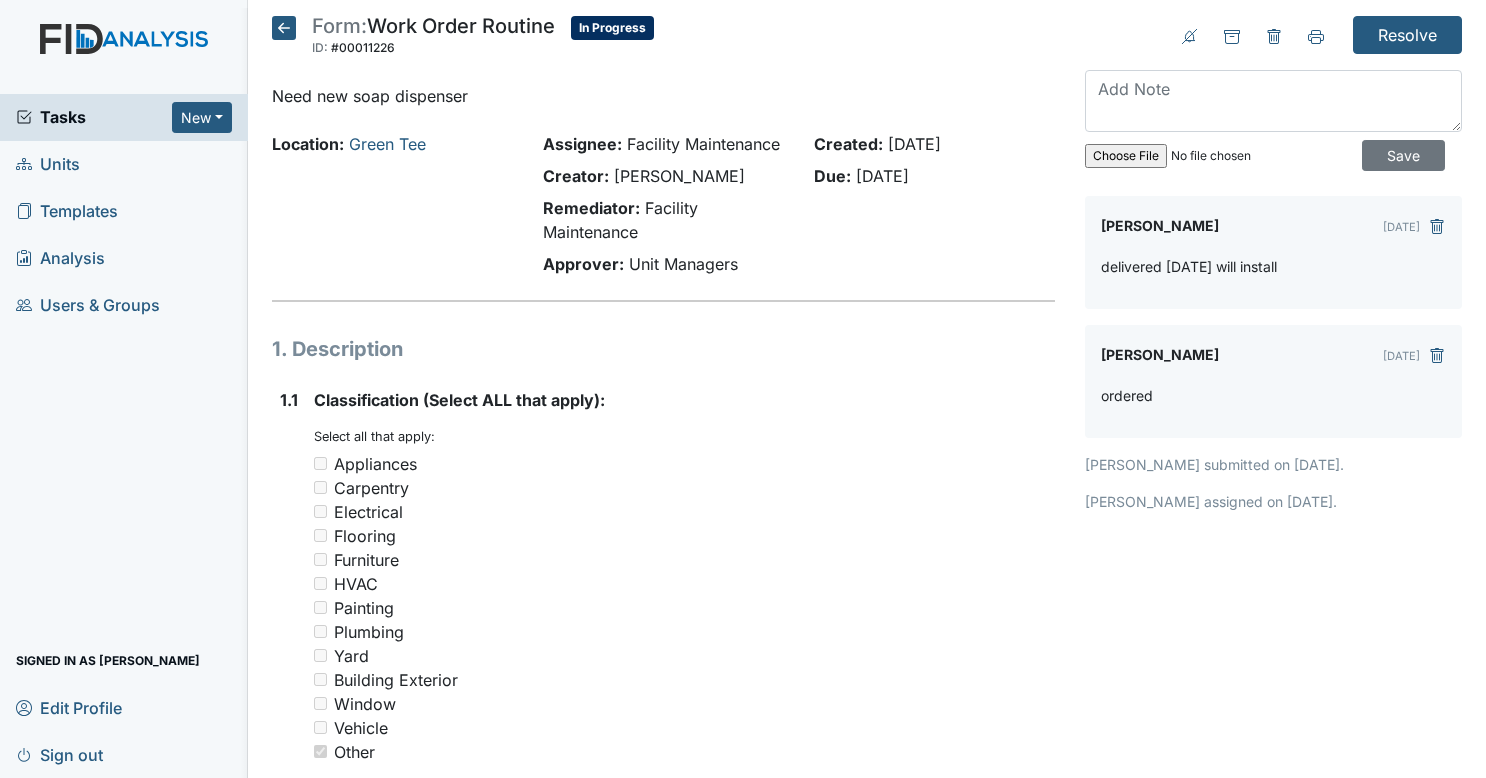 scroll, scrollTop: 0, scrollLeft: 0, axis: both 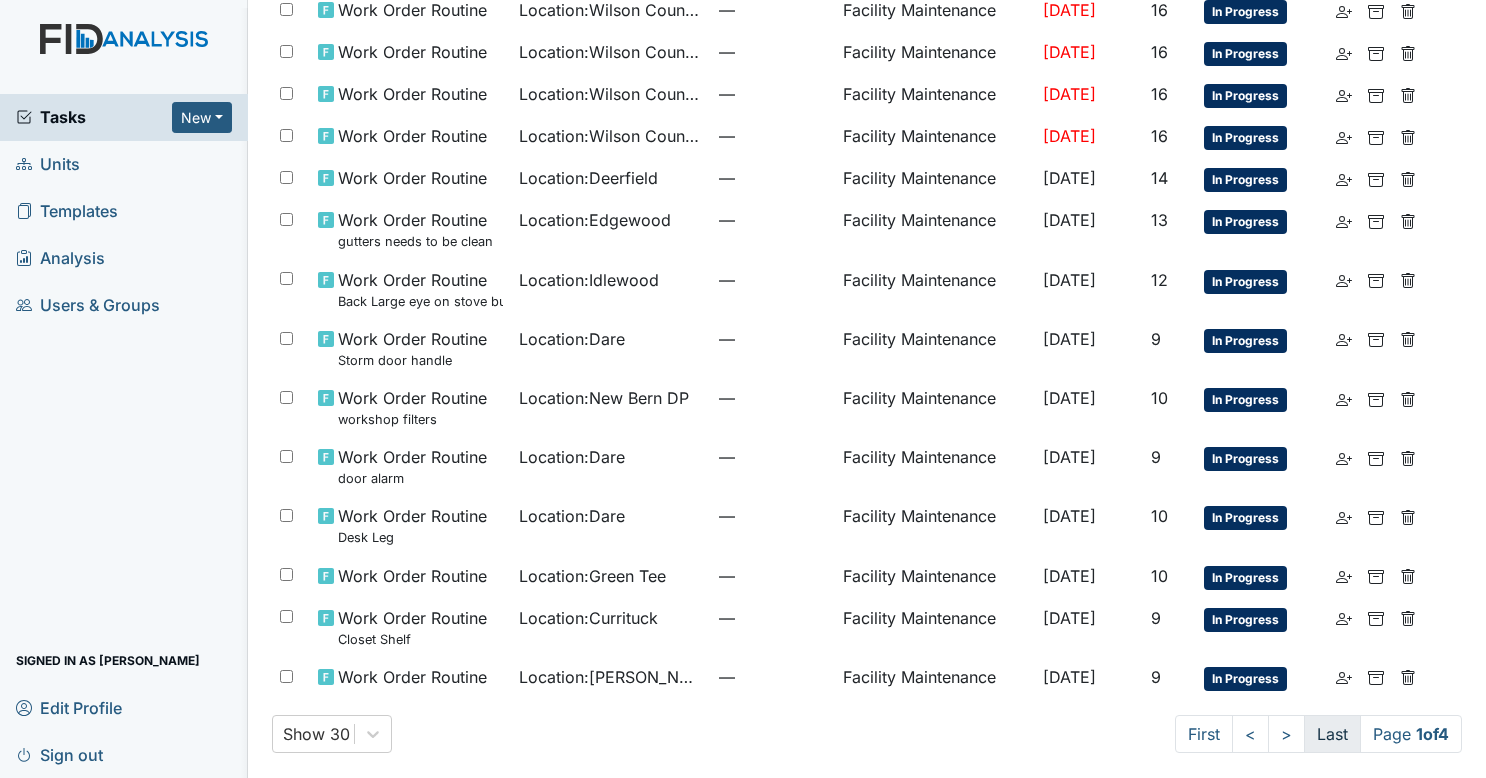 click on "Last" at bounding box center (1332, 734) 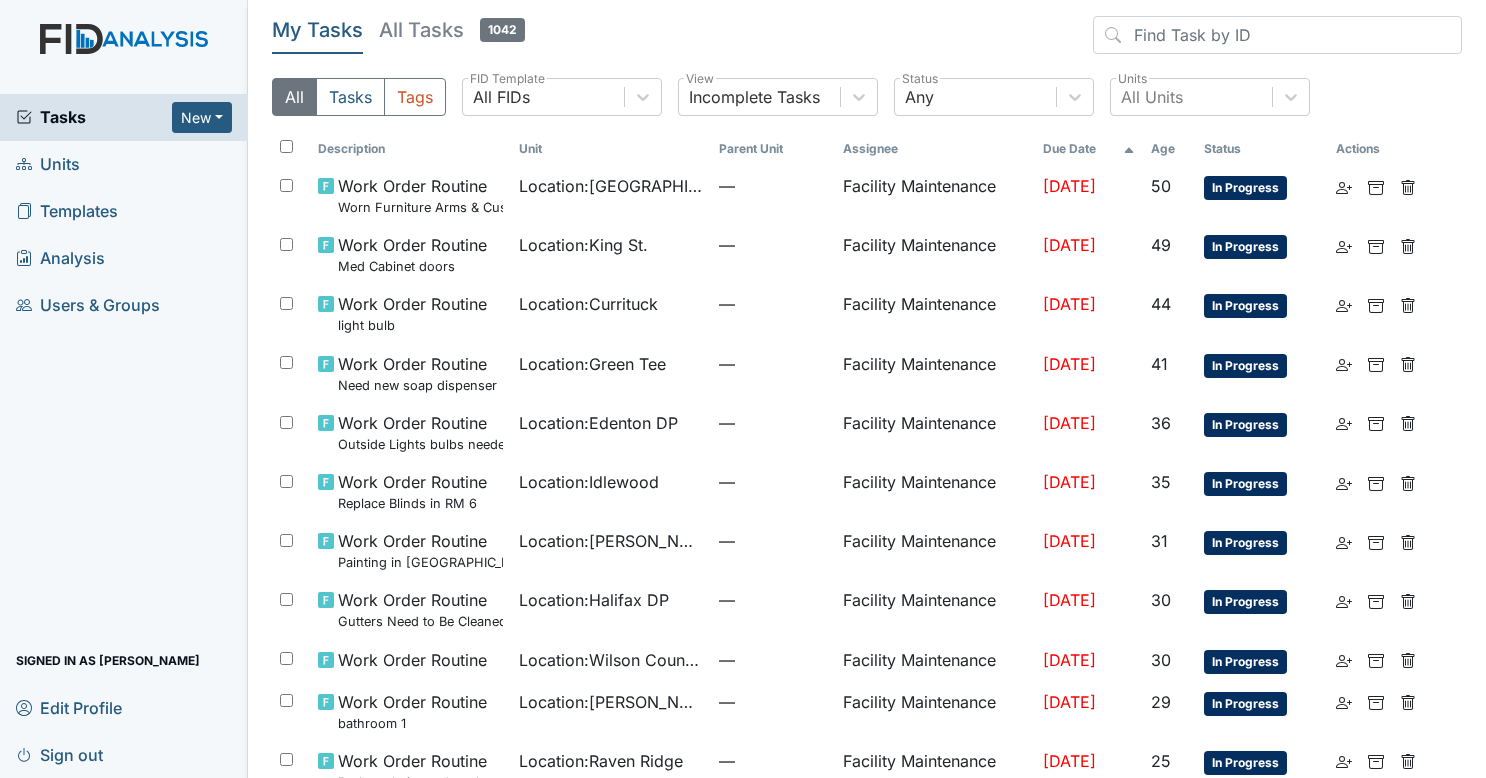 scroll, scrollTop: 66, scrollLeft: 0, axis: vertical 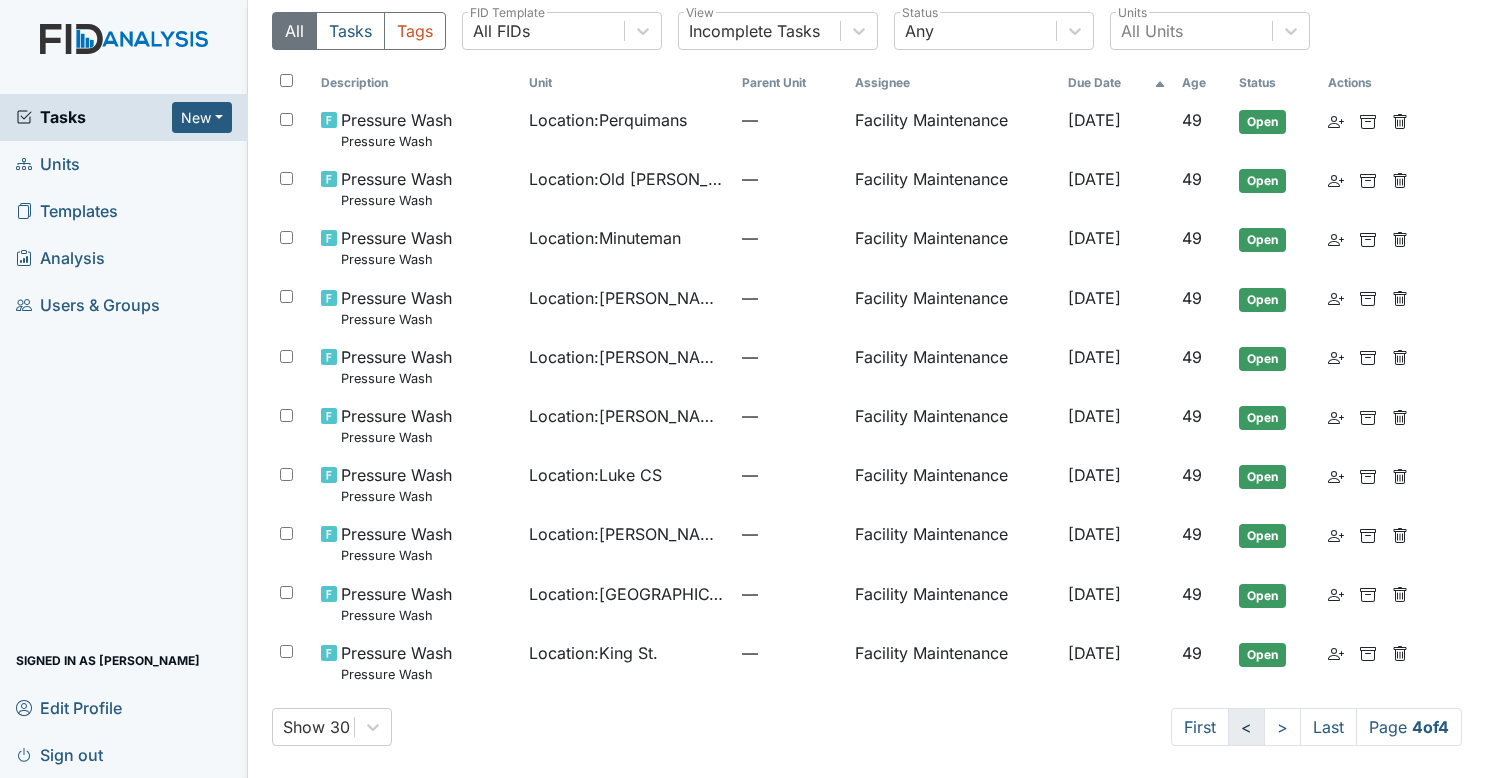 click on "<" at bounding box center (1246, 727) 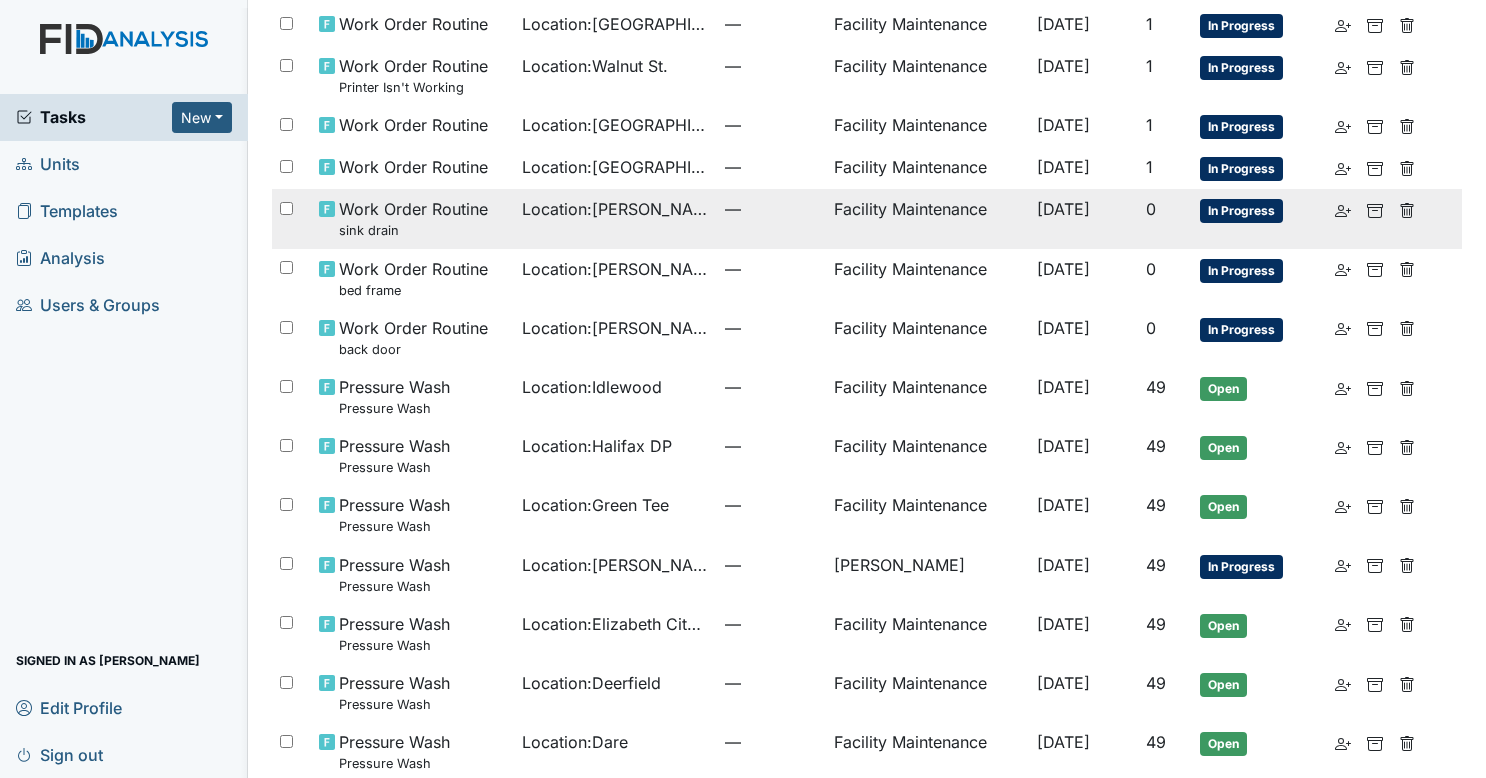 scroll, scrollTop: 276, scrollLeft: 0, axis: vertical 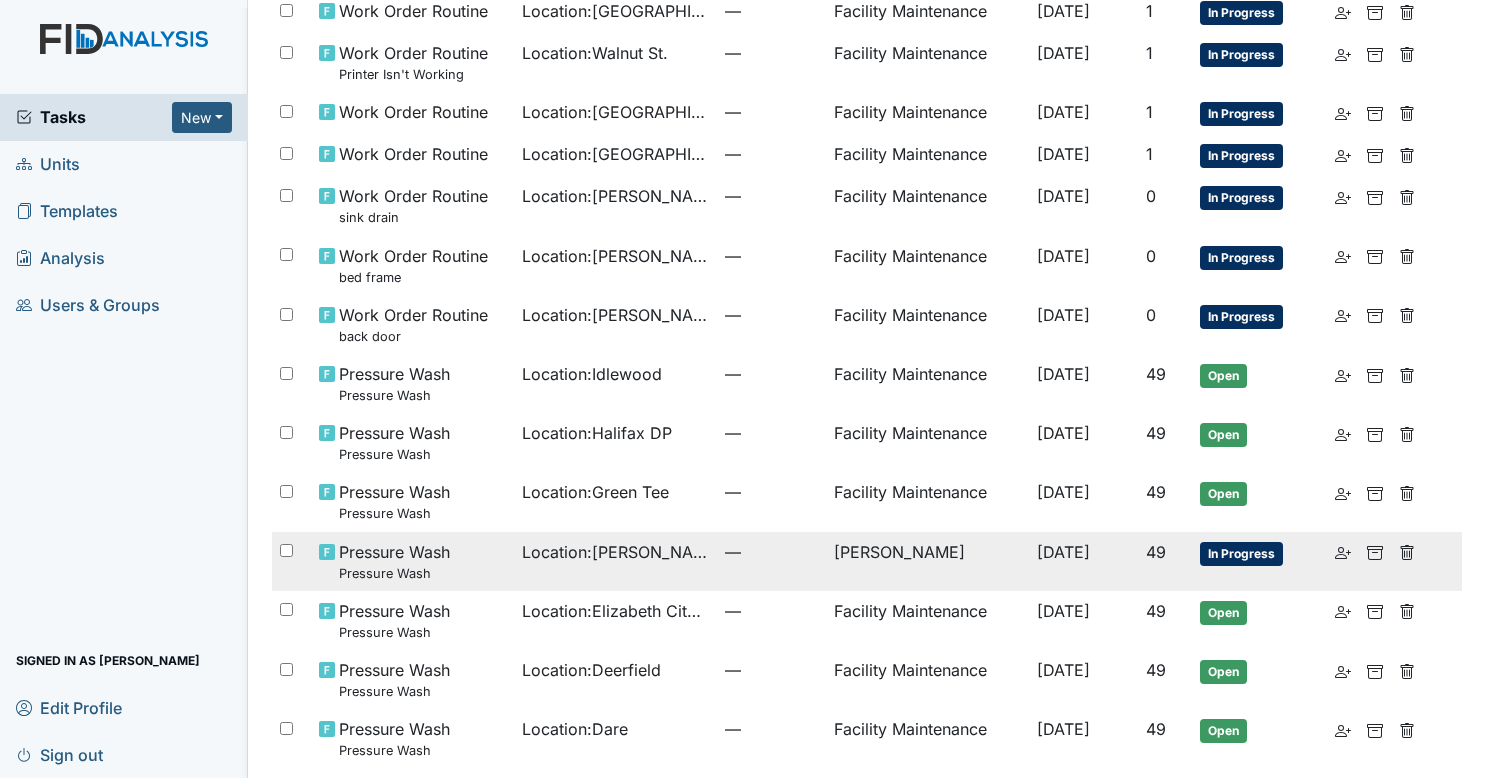 click on "[DATE]" at bounding box center [1084, 561] 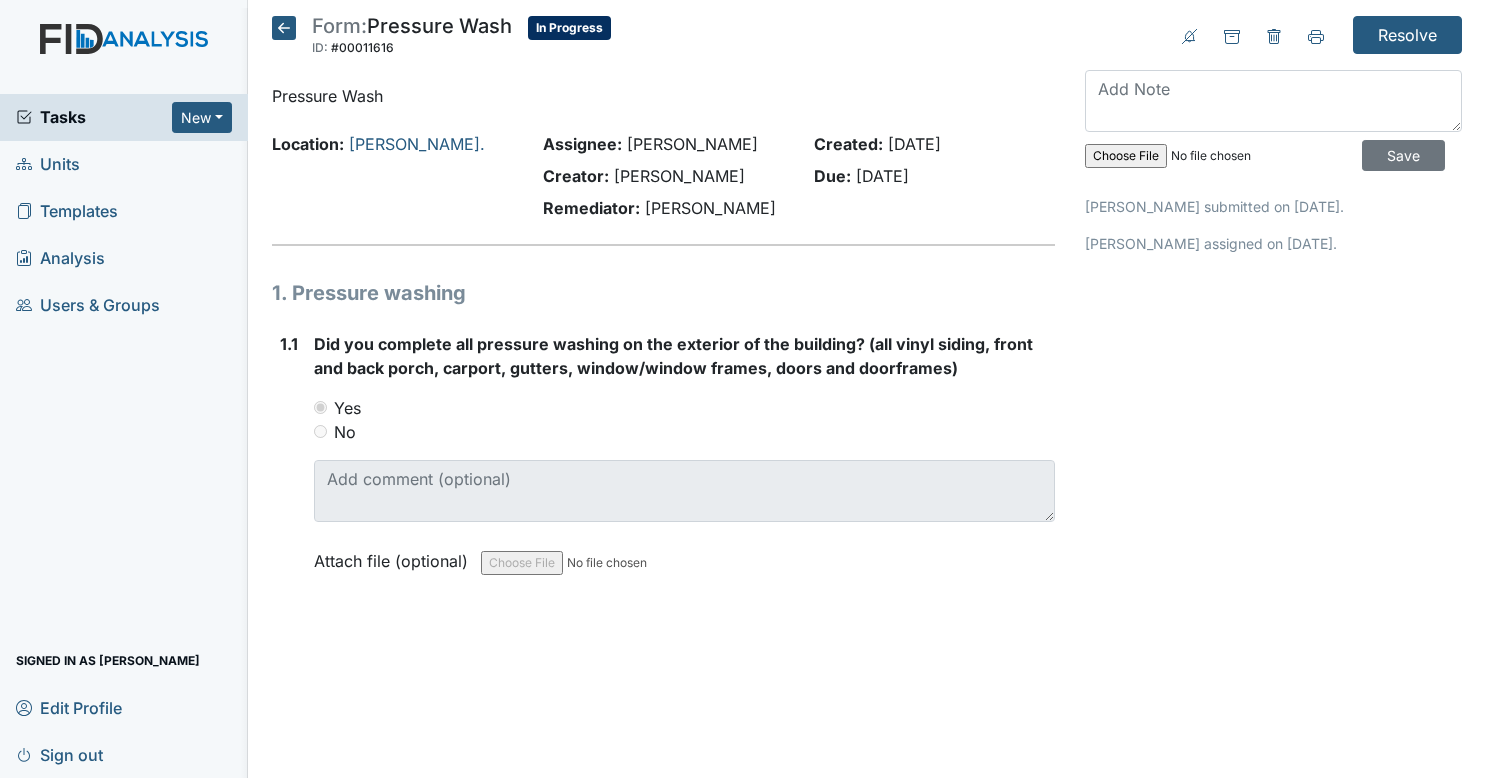 scroll, scrollTop: 0, scrollLeft: 0, axis: both 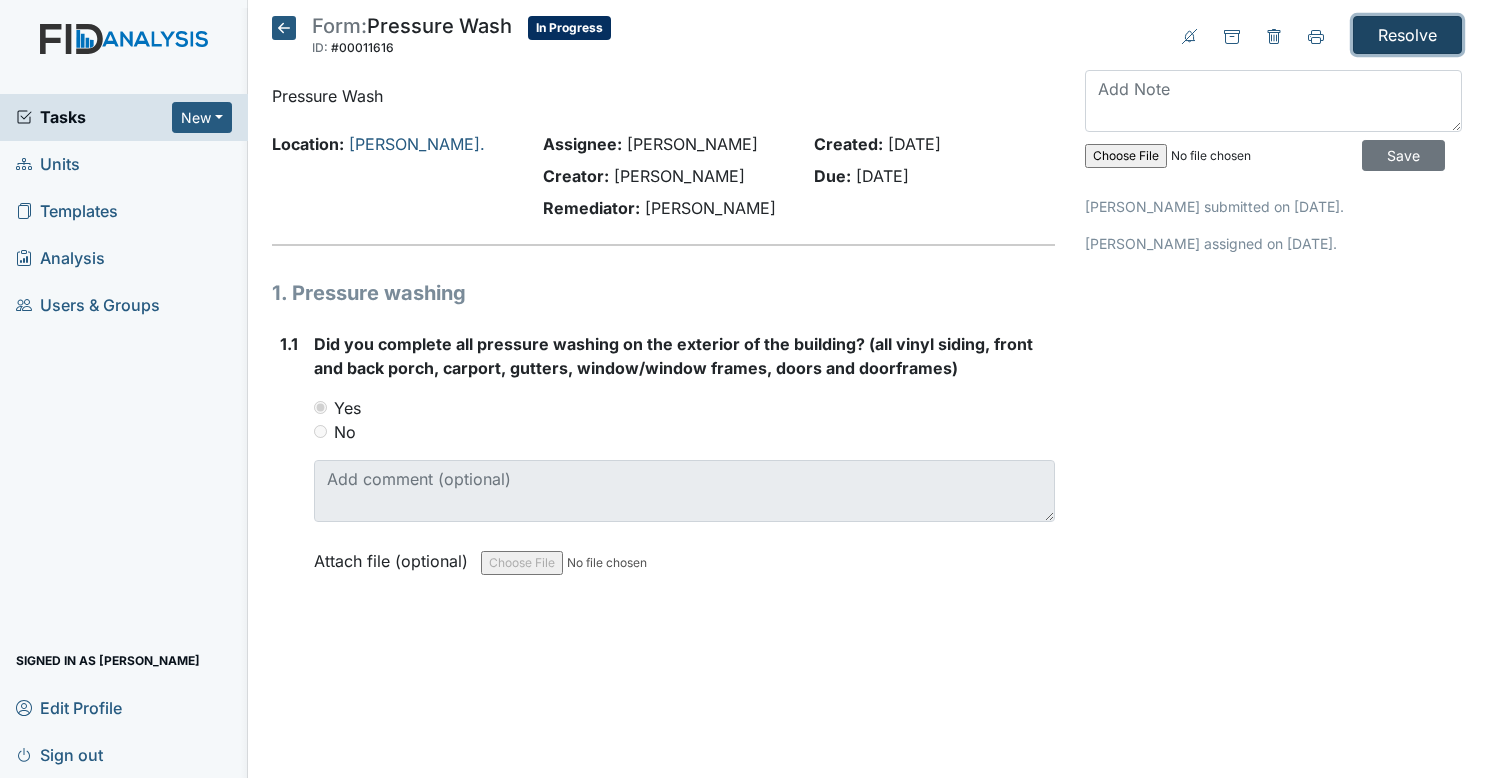click on "Resolve" at bounding box center [1407, 35] 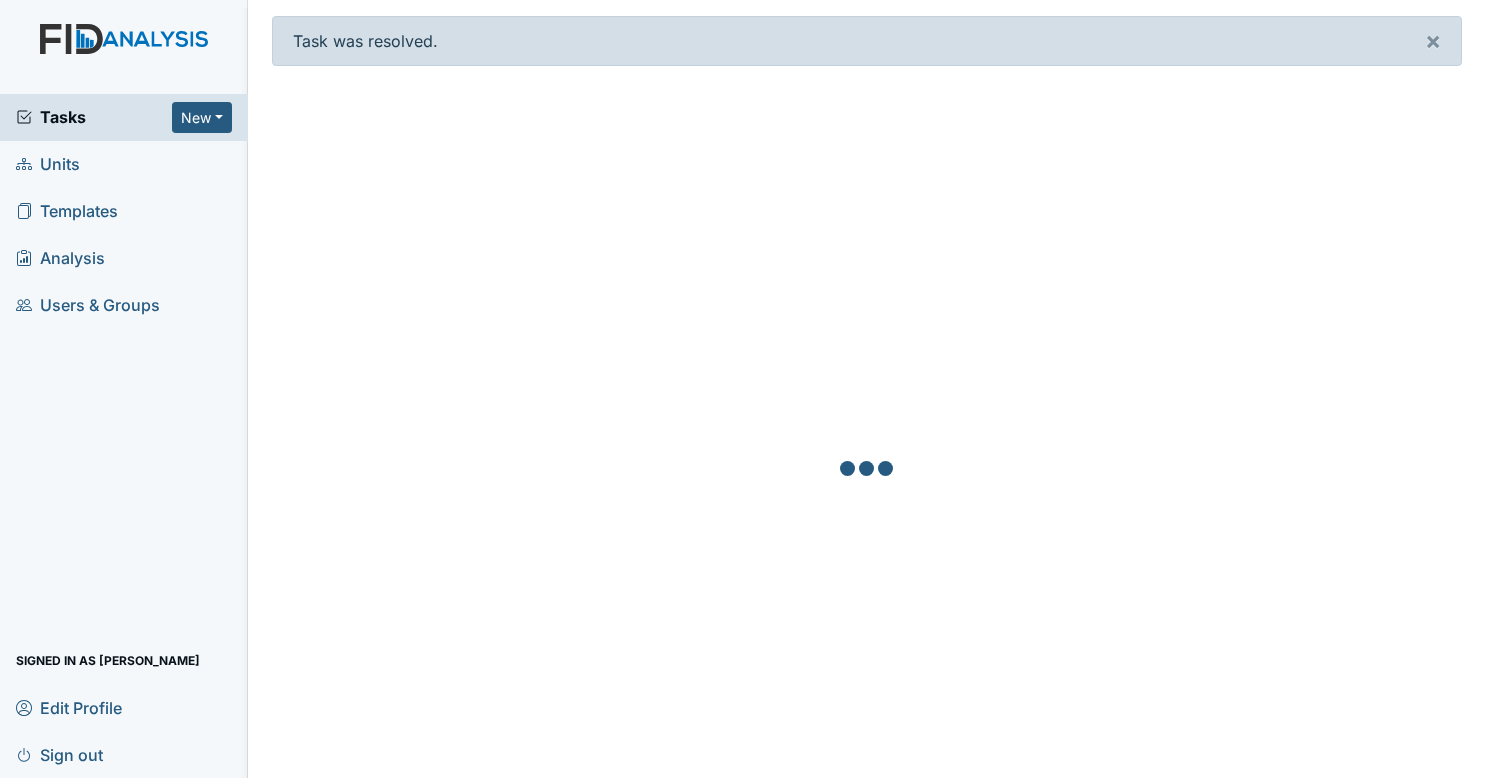 scroll, scrollTop: 0, scrollLeft: 0, axis: both 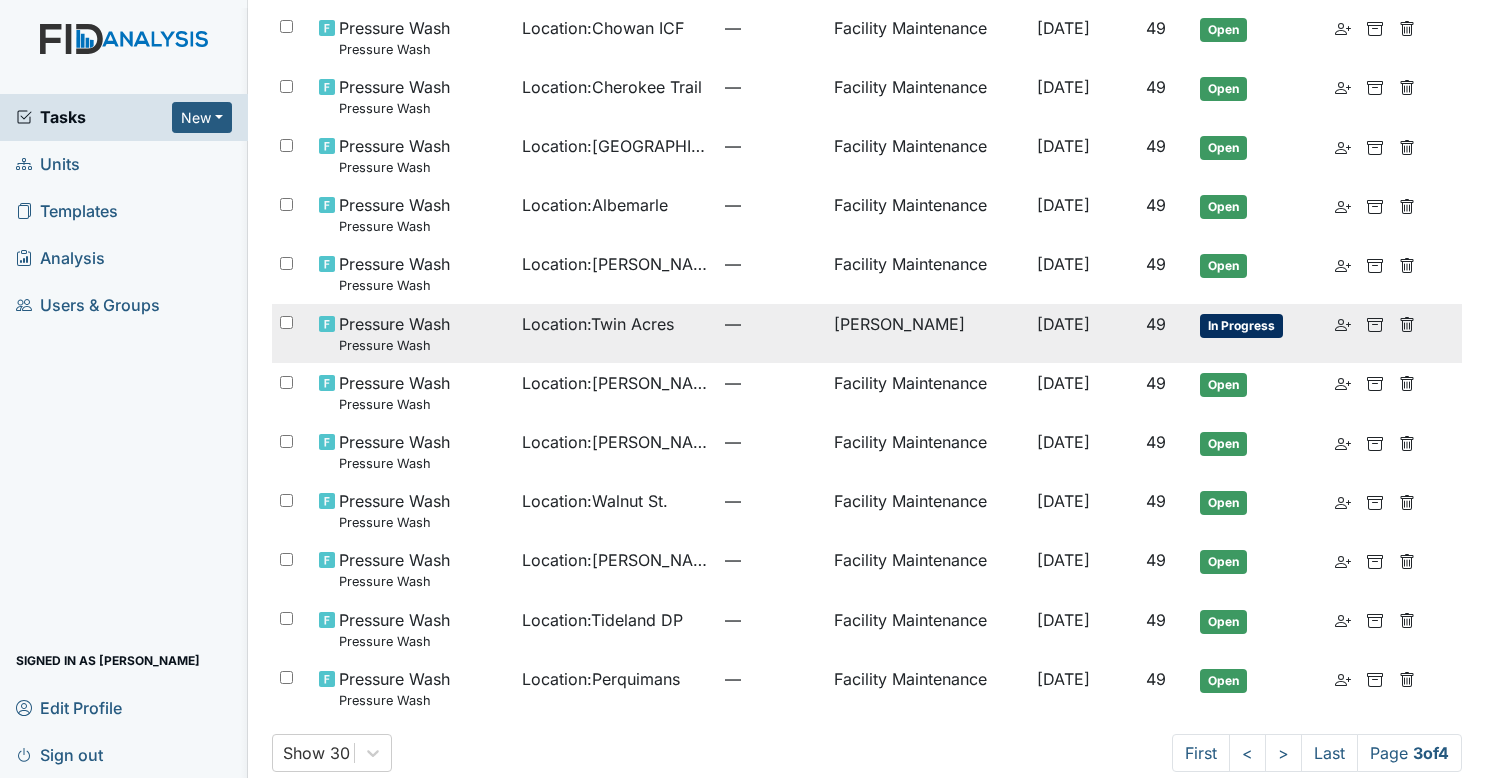 click on "[PERSON_NAME]" at bounding box center (927, 333) 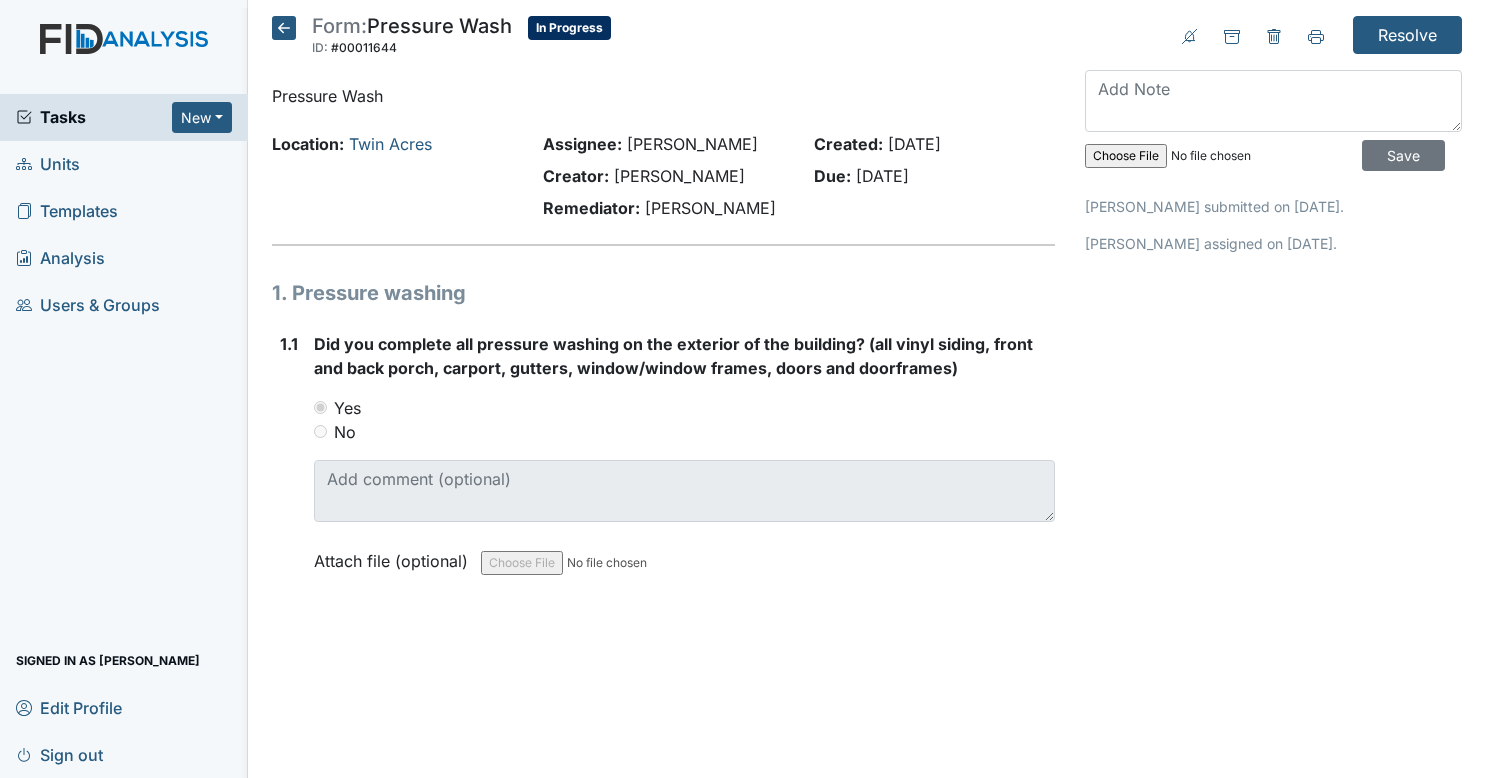 scroll, scrollTop: 0, scrollLeft: 0, axis: both 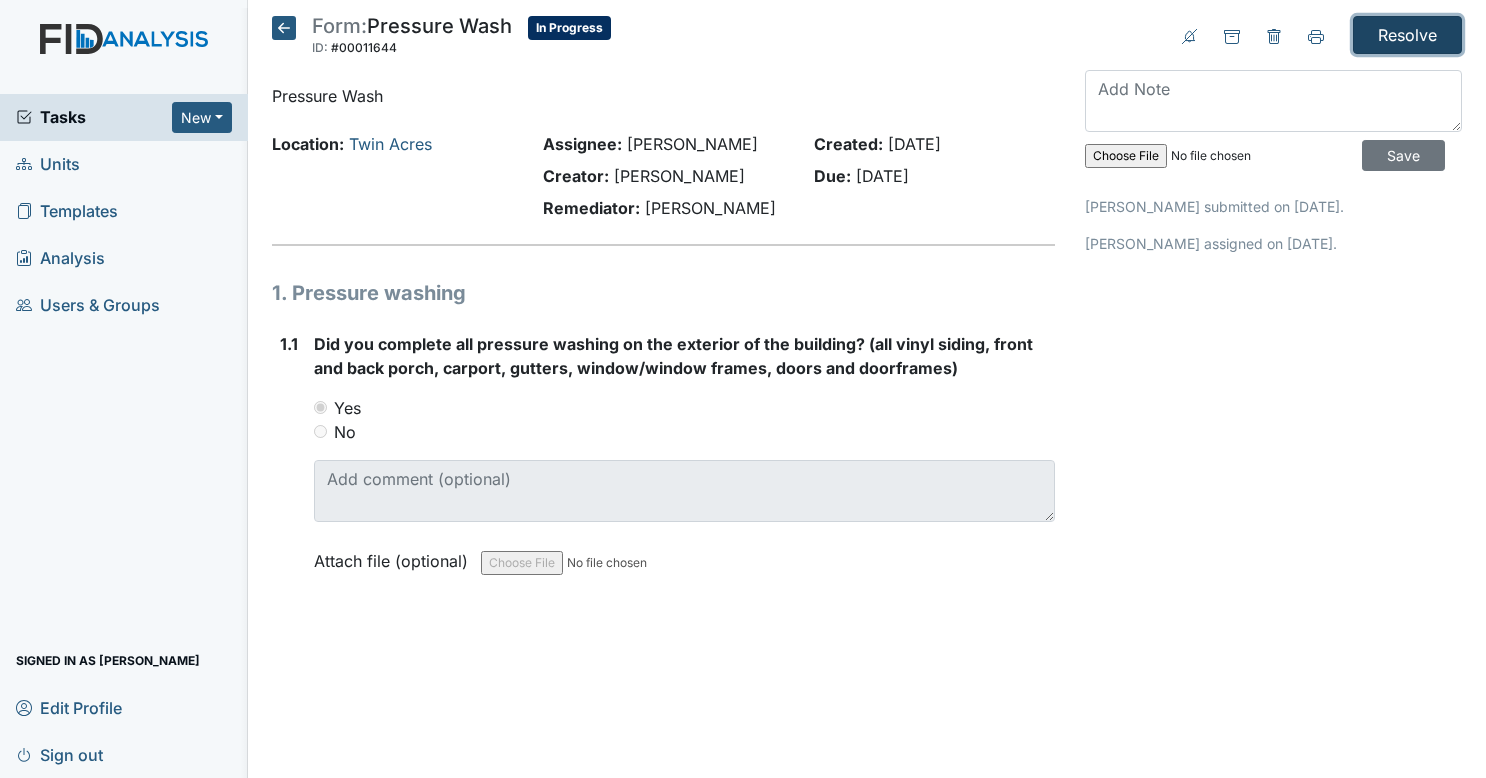 click on "Resolve" at bounding box center (1407, 35) 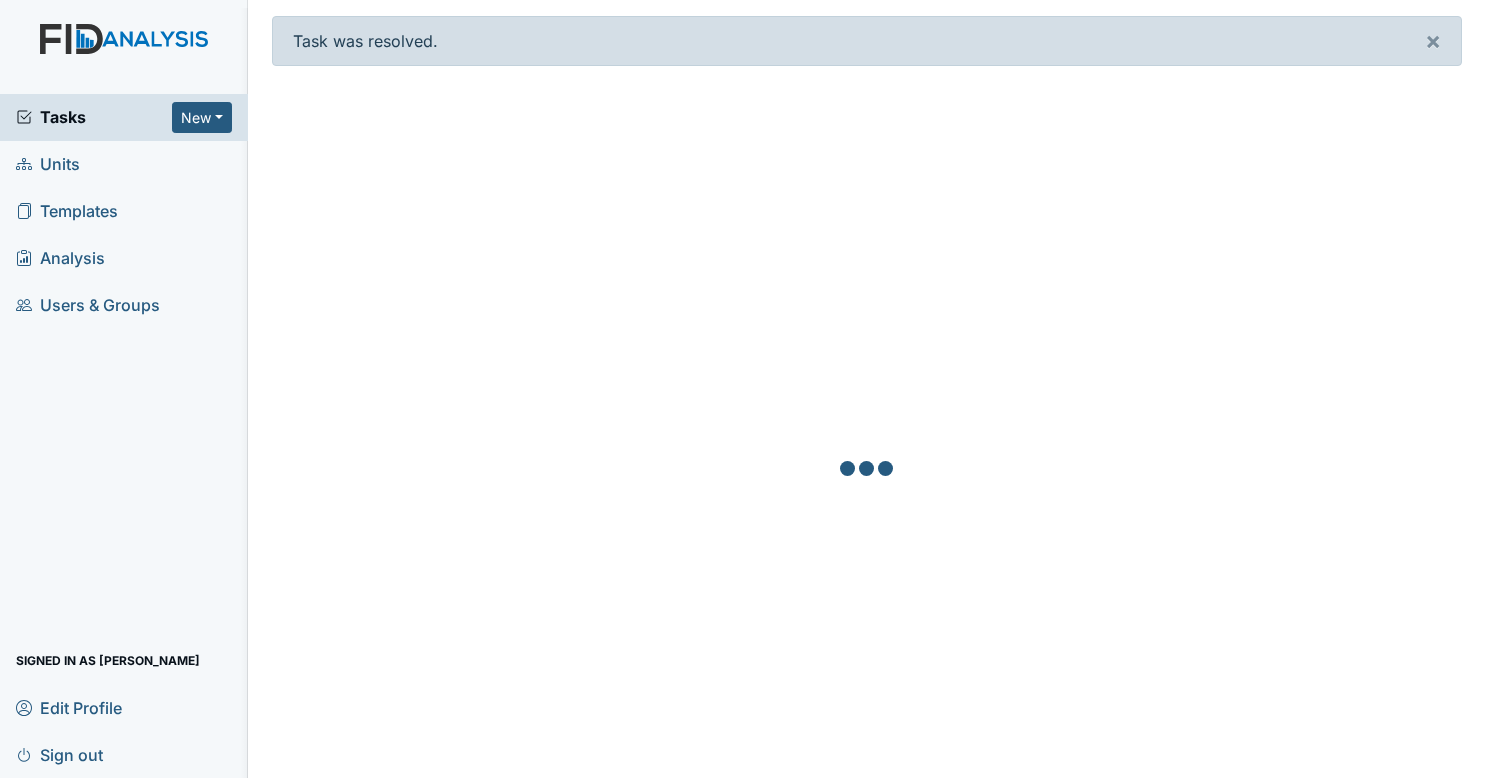 scroll, scrollTop: 0, scrollLeft: 0, axis: both 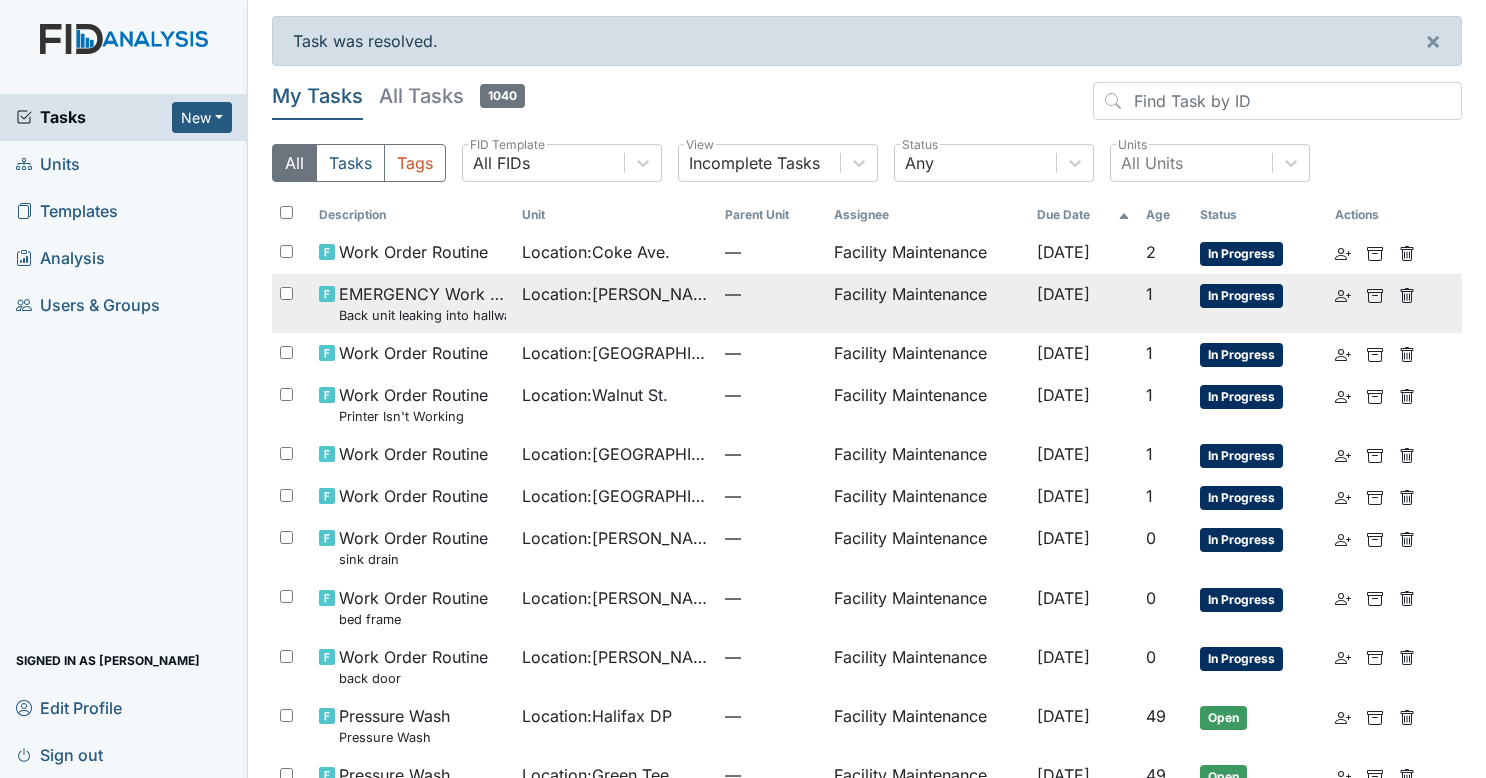 click on "[DATE]" at bounding box center (1084, 303) 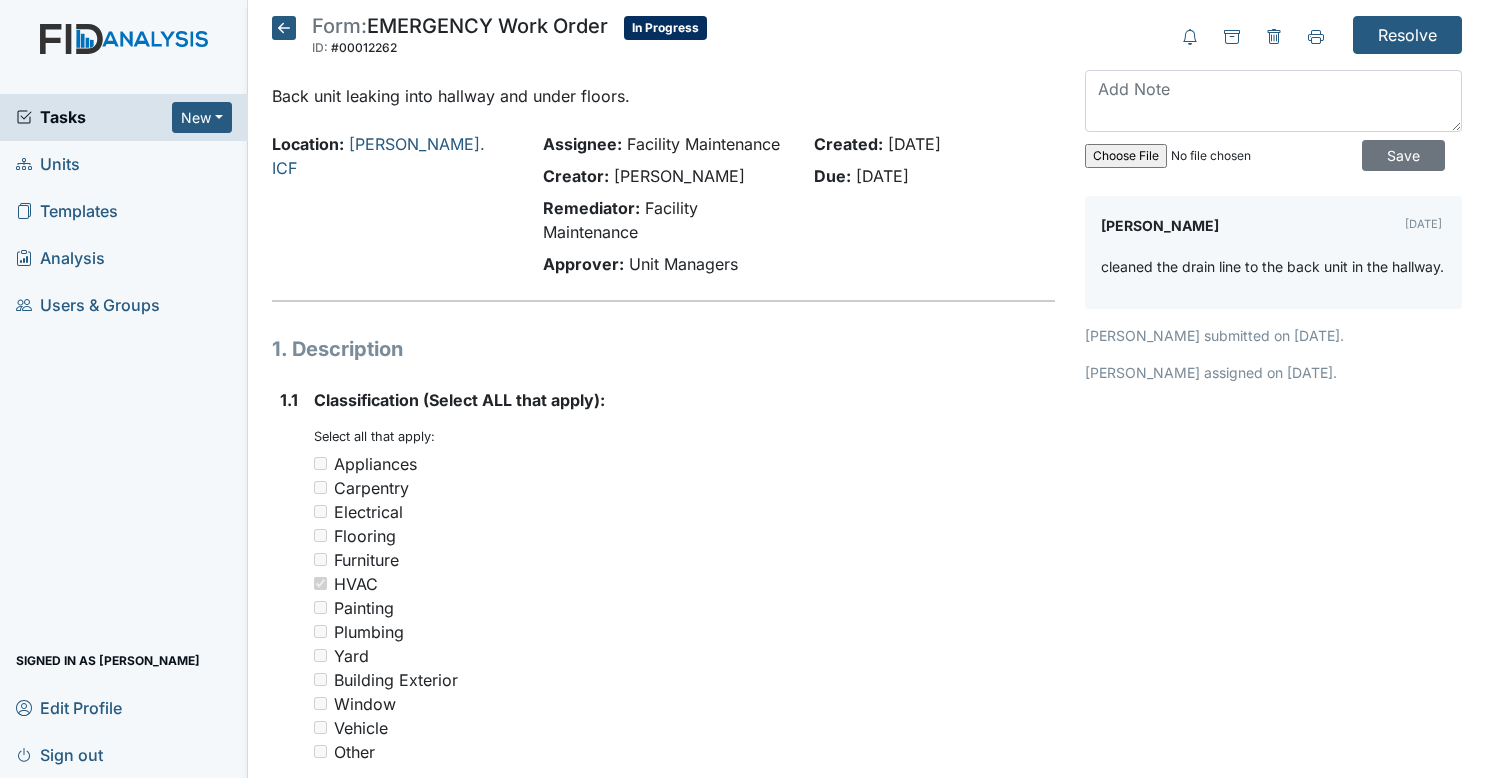 scroll, scrollTop: 0, scrollLeft: 0, axis: both 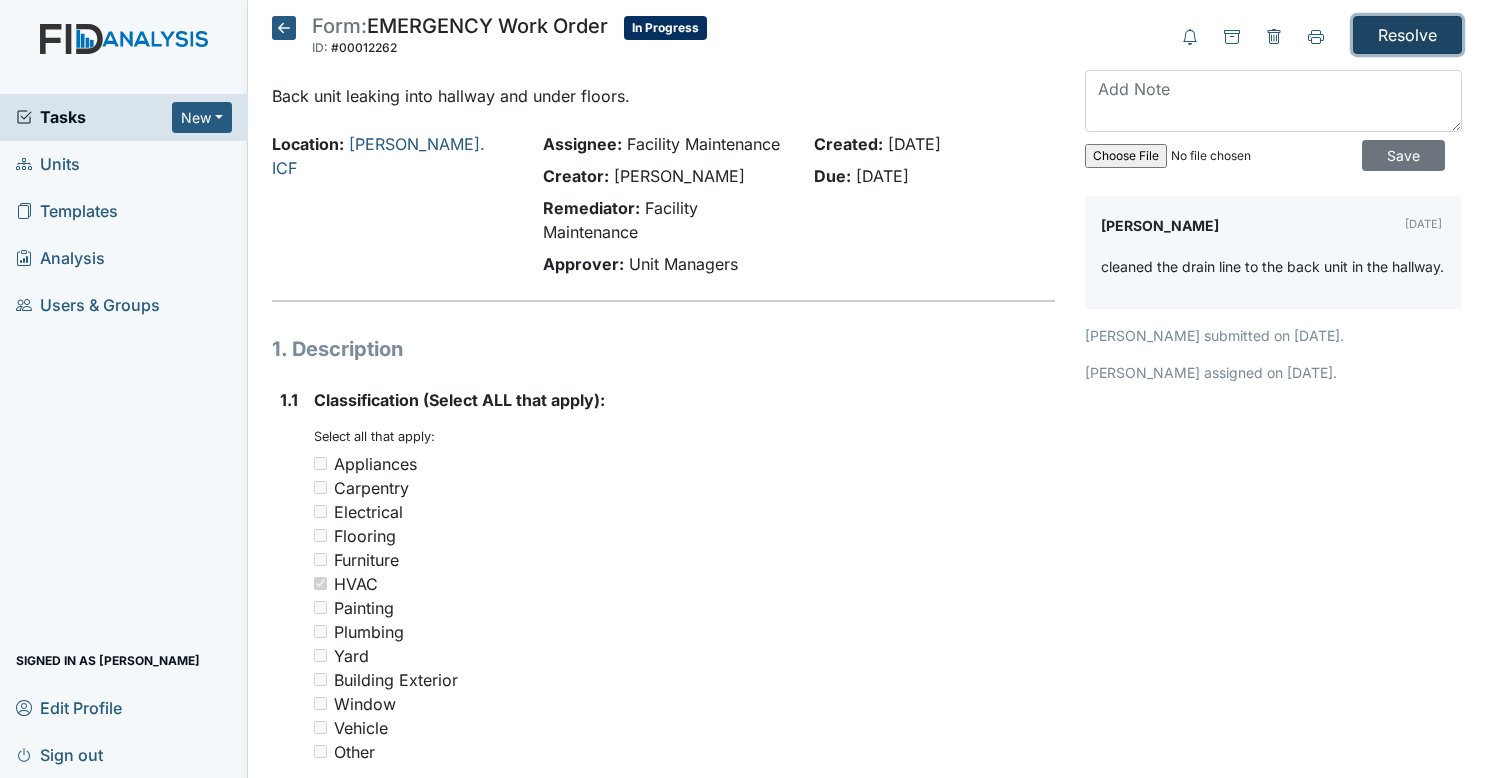 click on "Resolve" at bounding box center (1407, 35) 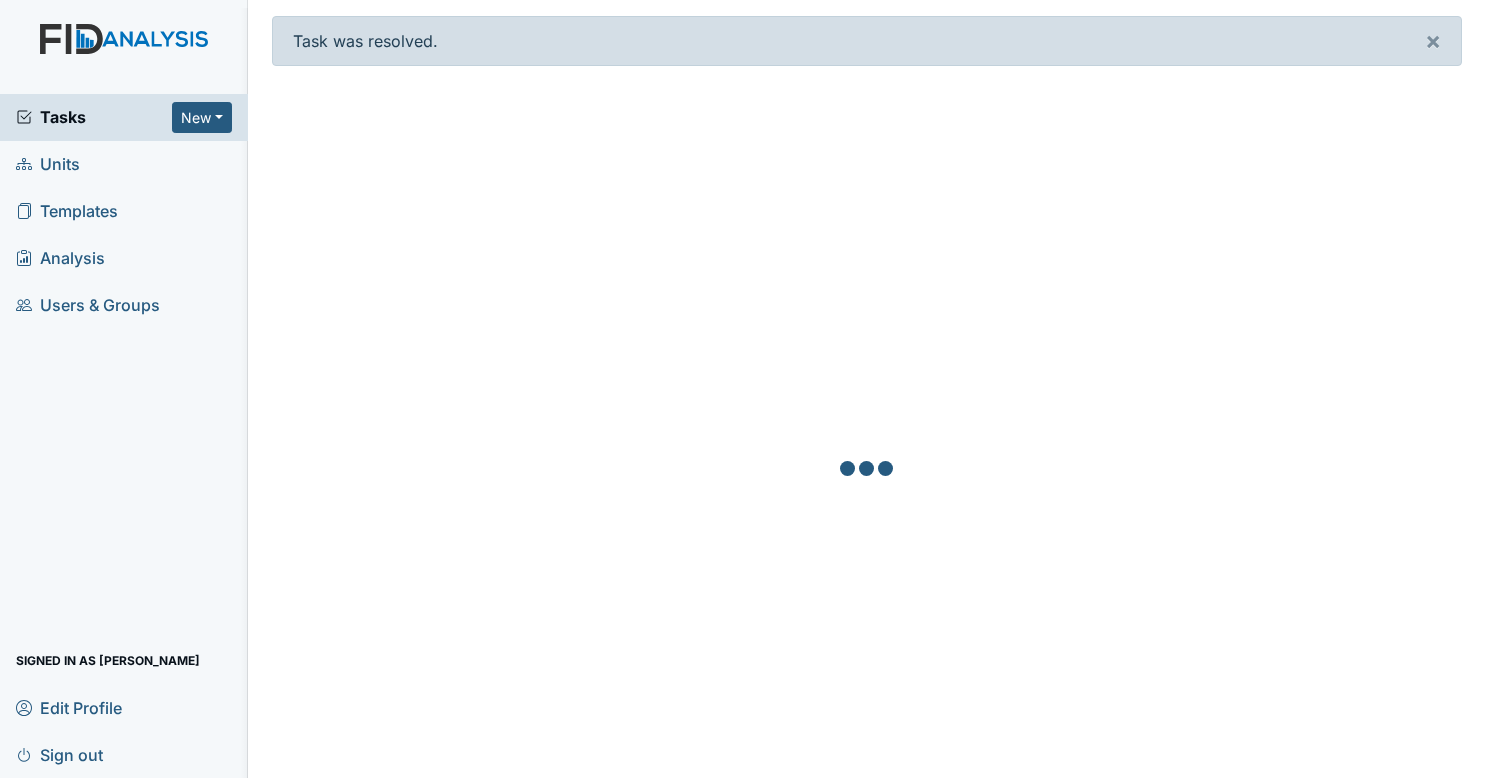 scroll, scrollTop: 0, scrollLeft: 0, axis: both 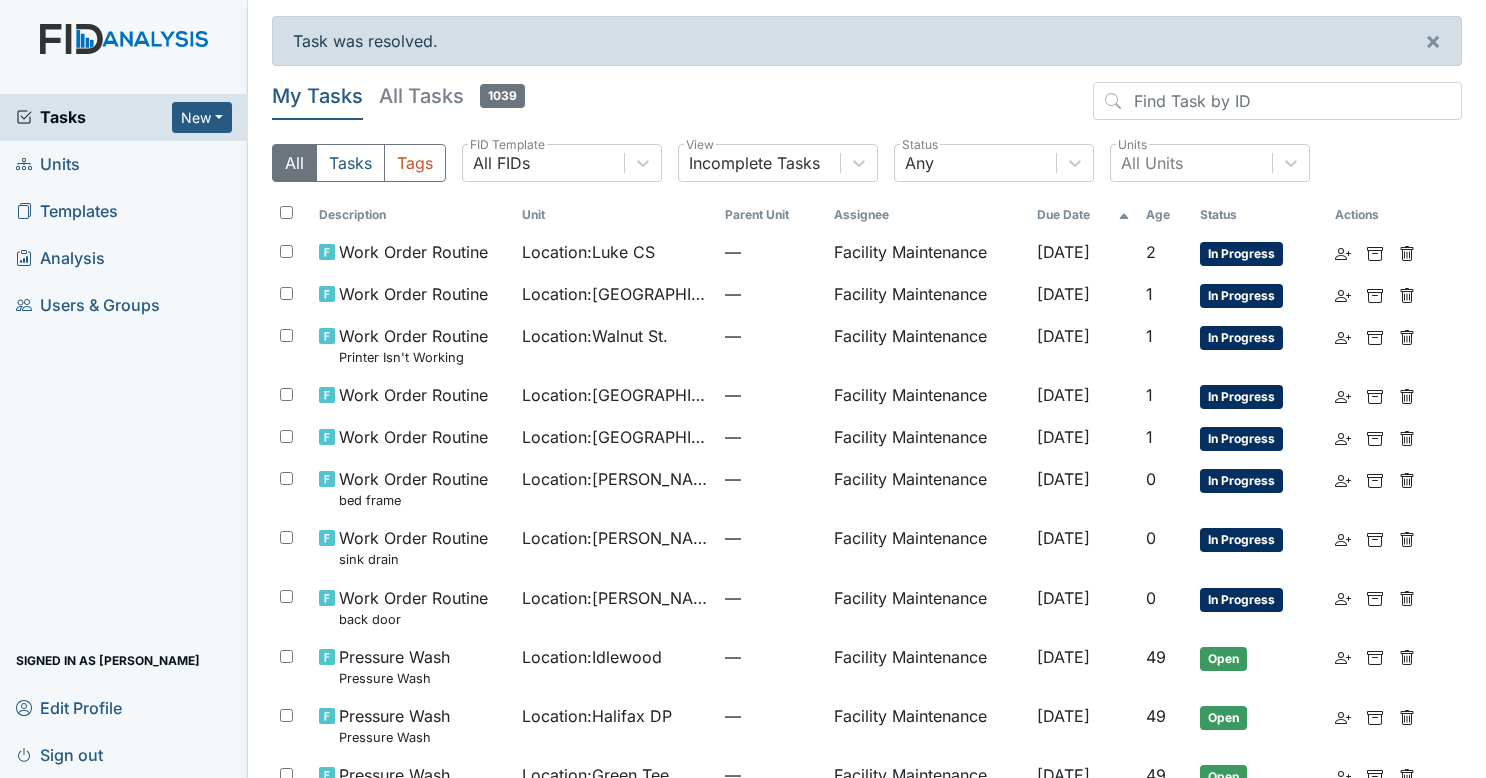 click on "Location :  Walnut St." at bounding box center (615, 345) 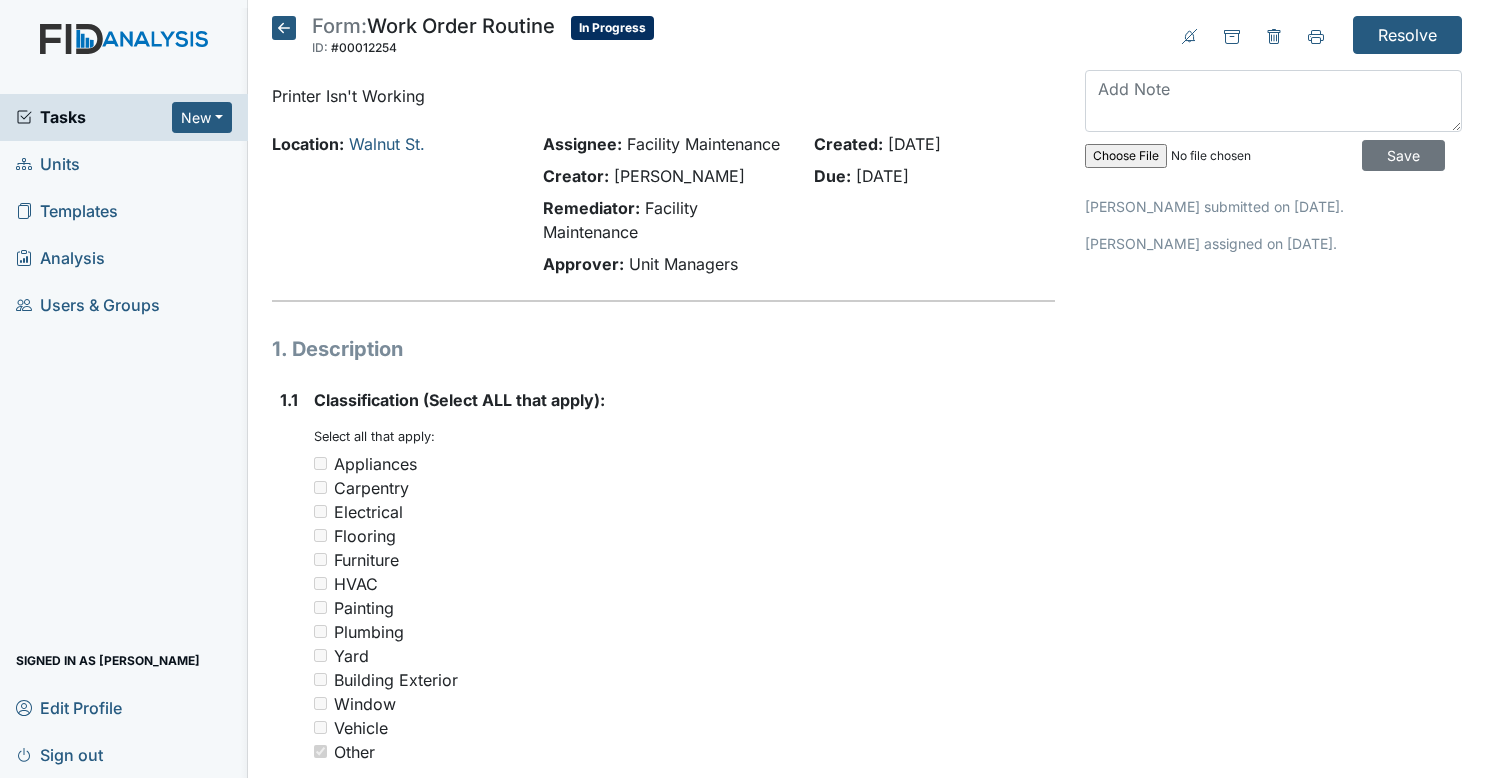 scroll, scrollTop: 0, scrollLeft: 0, axis: both 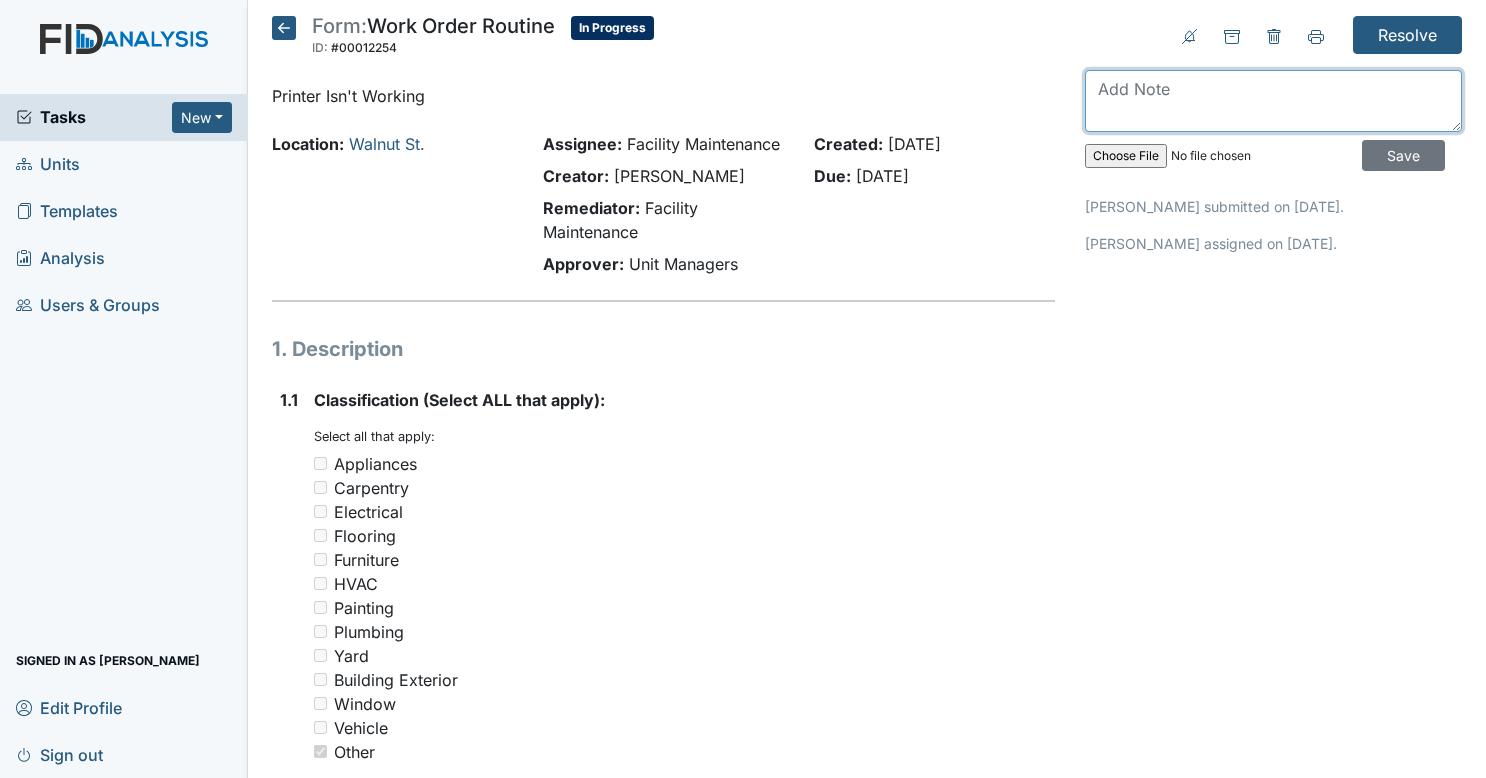 click at bounding box center [1273, 101] 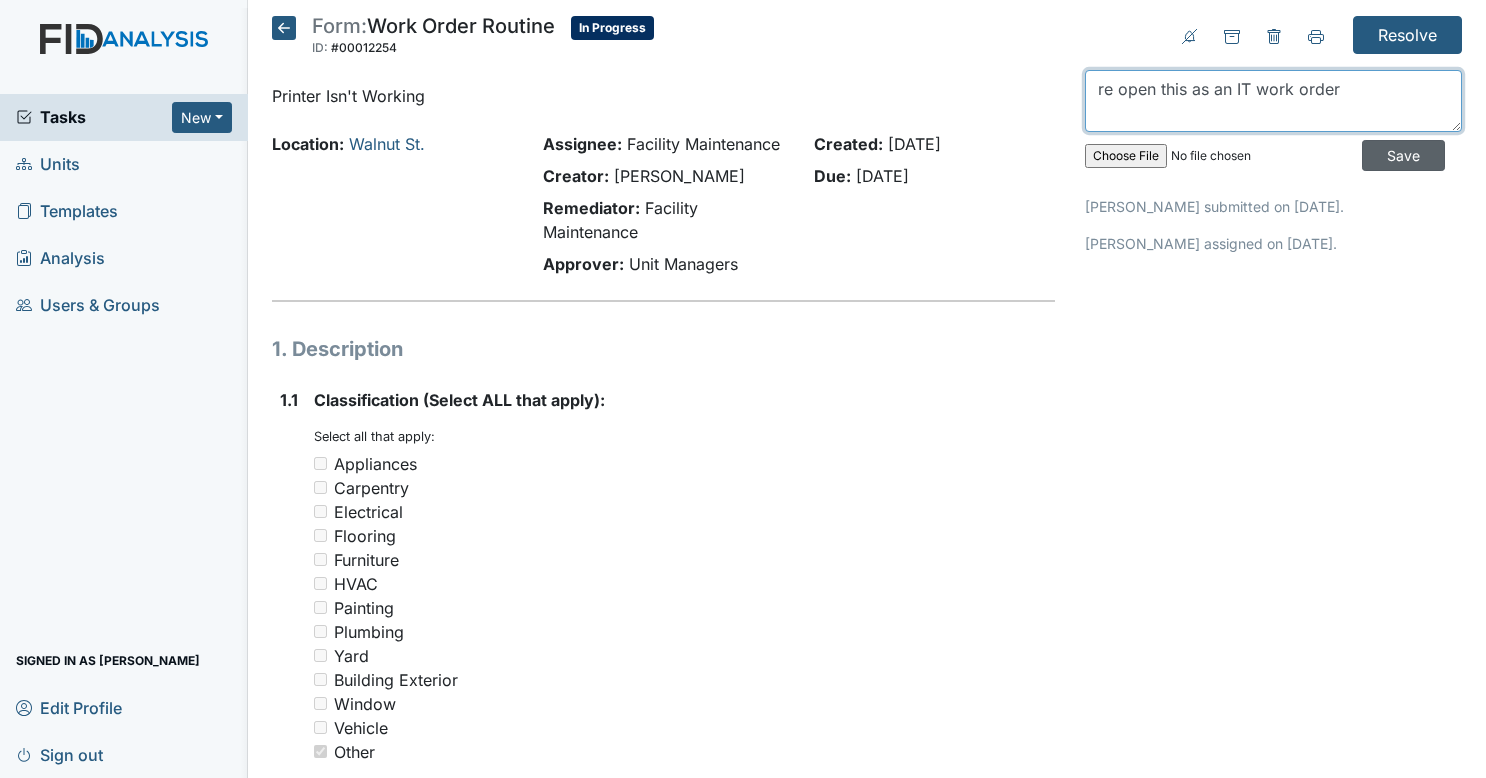 type on "re open this as an IT work order" 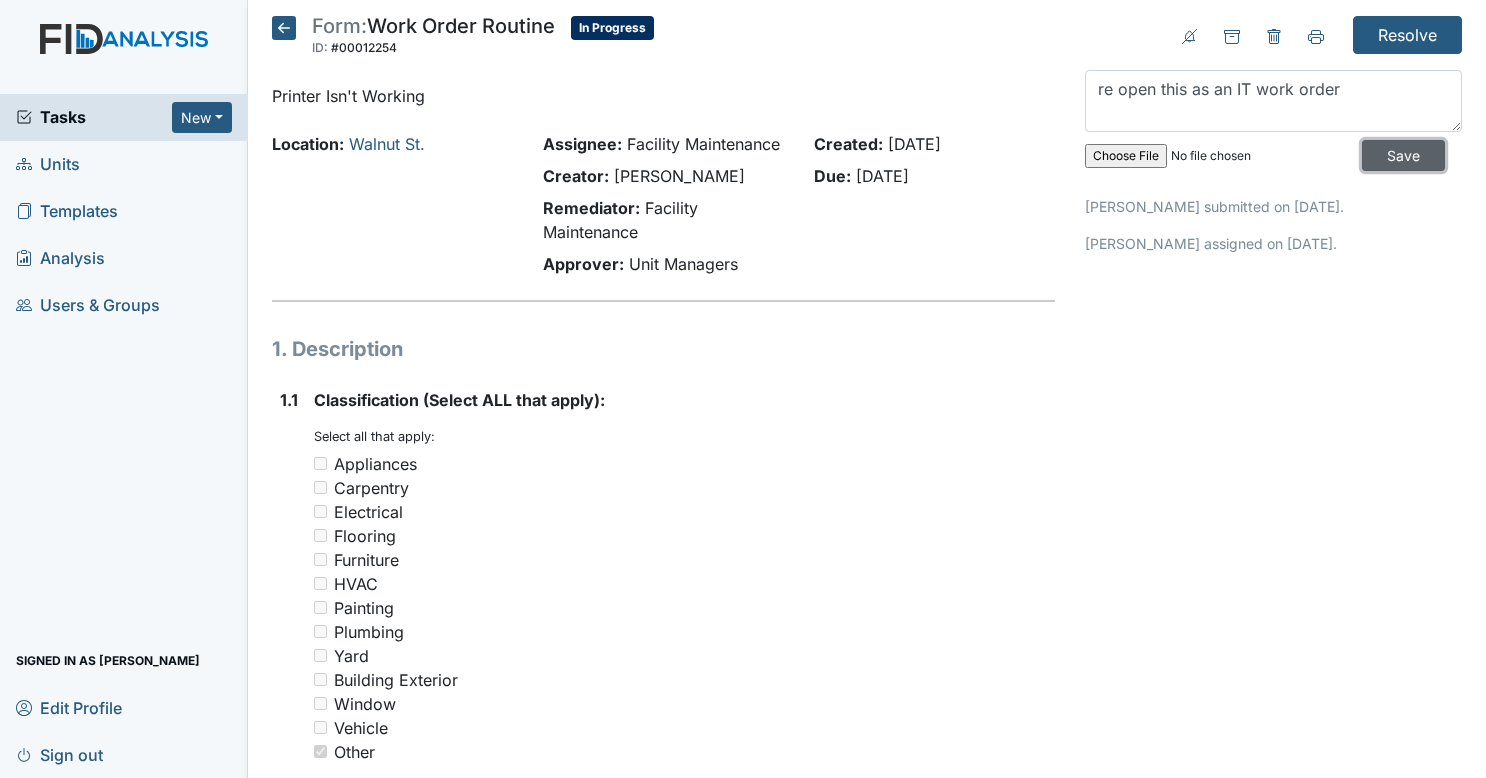 click on "Save" at bounding box center (1403, 155) 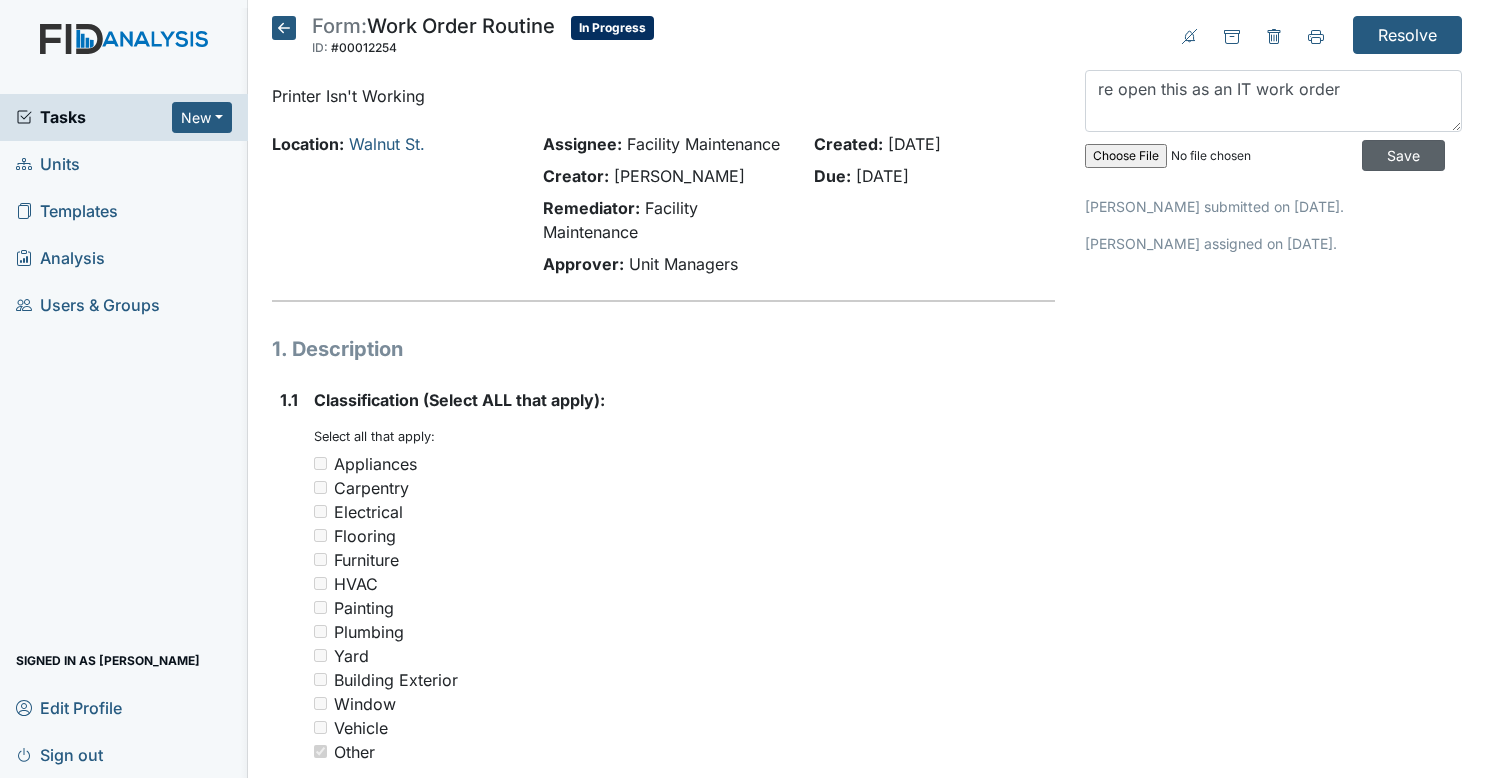 type 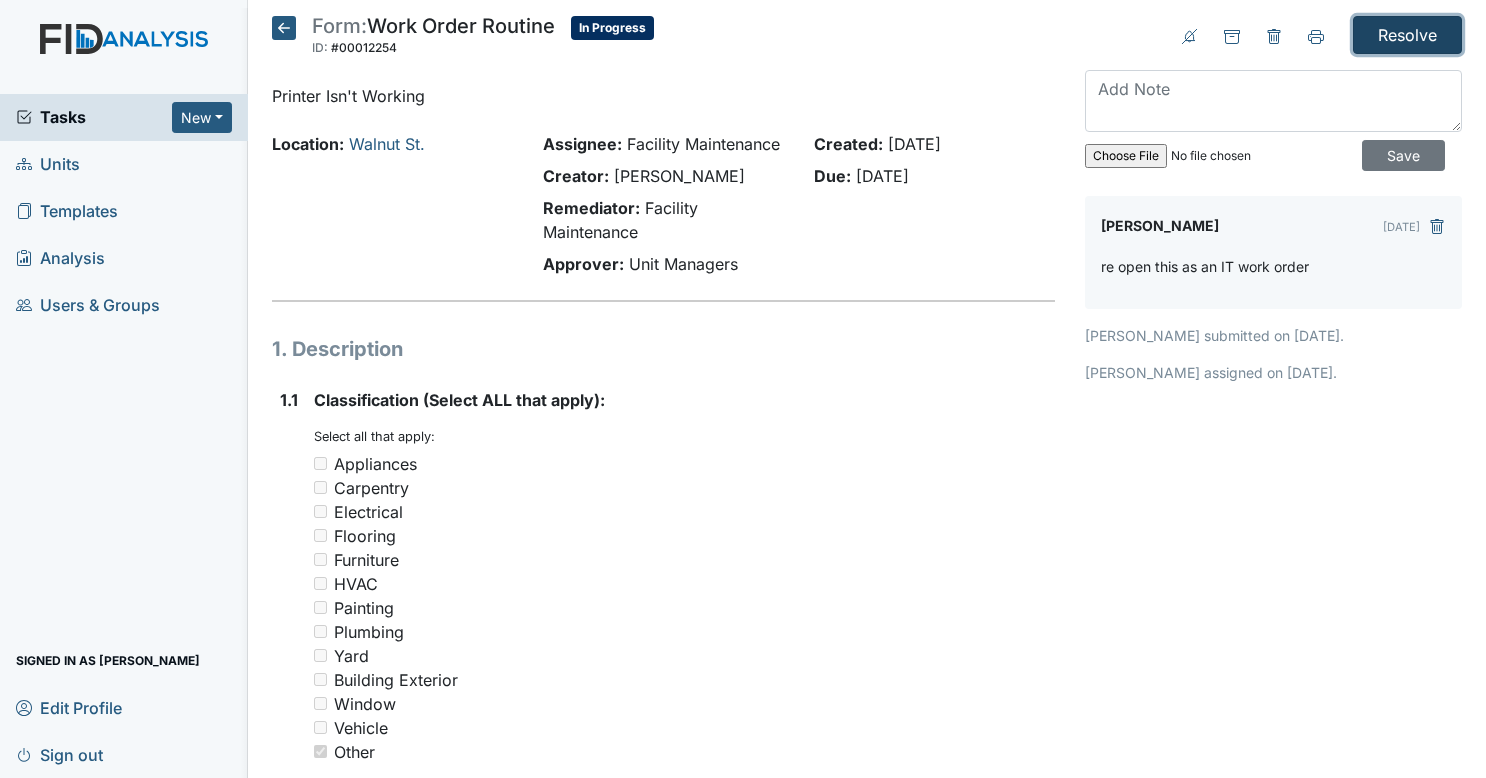 click on "Resolve" at bounding box center [1407, 35] 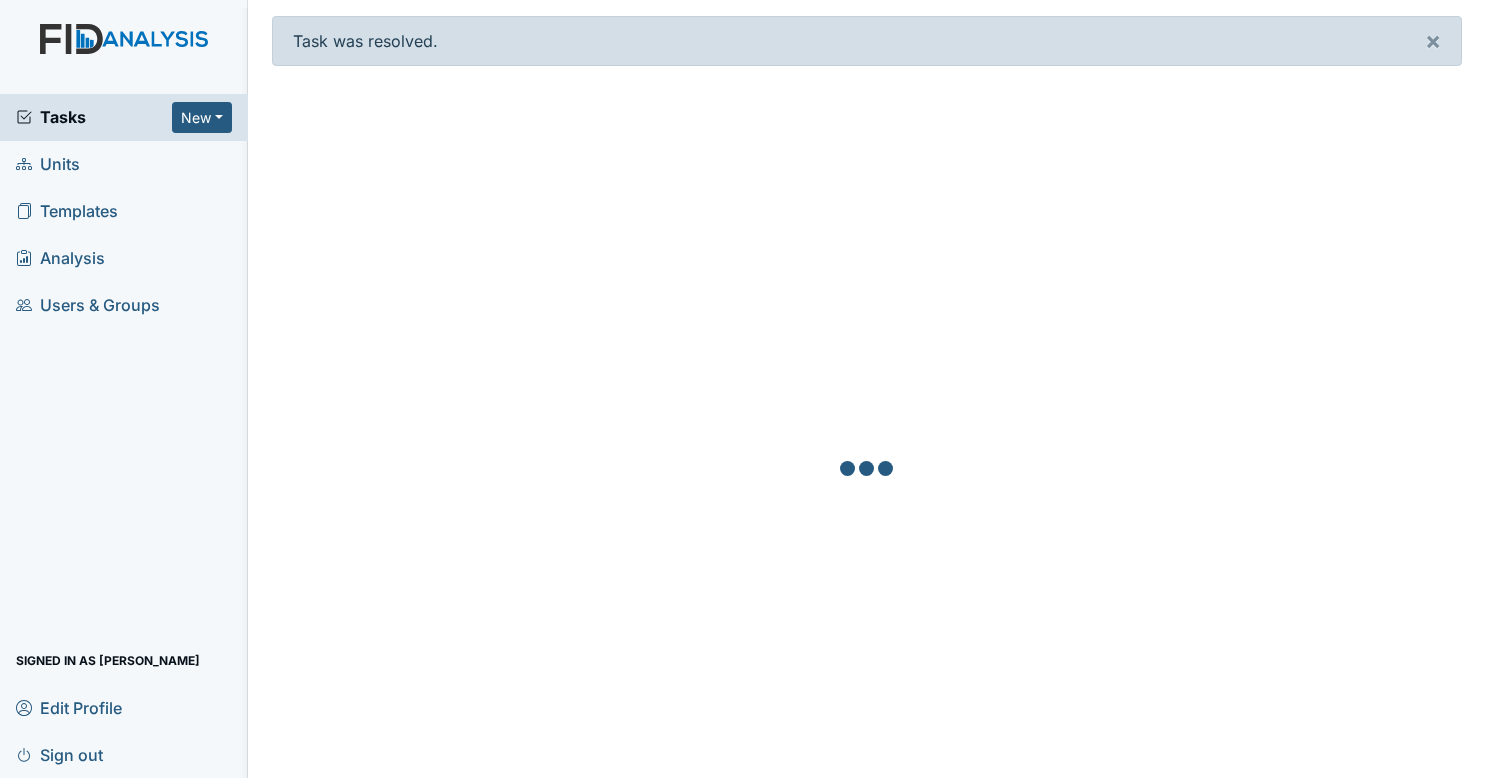 scroll, scrollTop: 0, scrollLeft: 0, axis: both 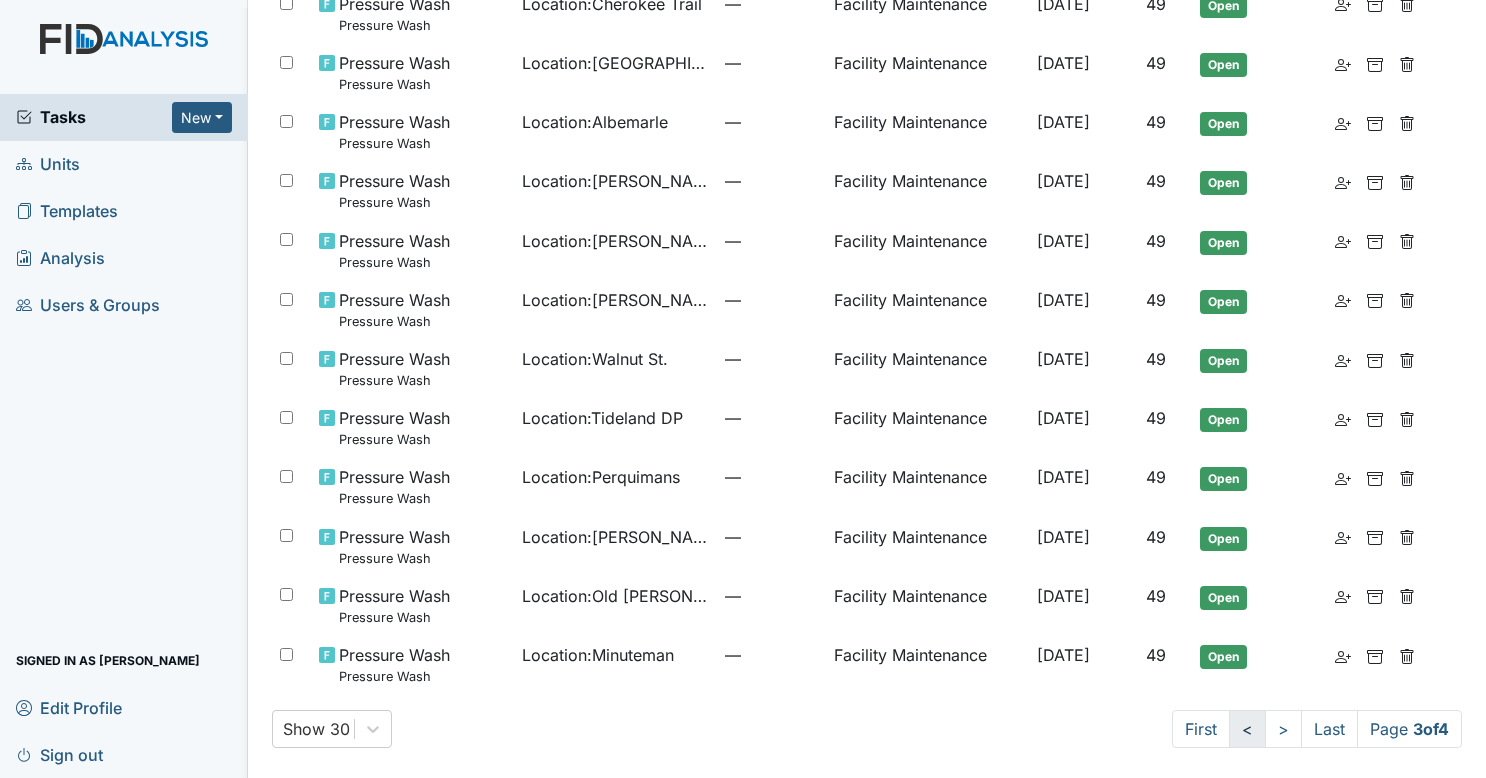 click on "<" at bounding box center (1247, 729) 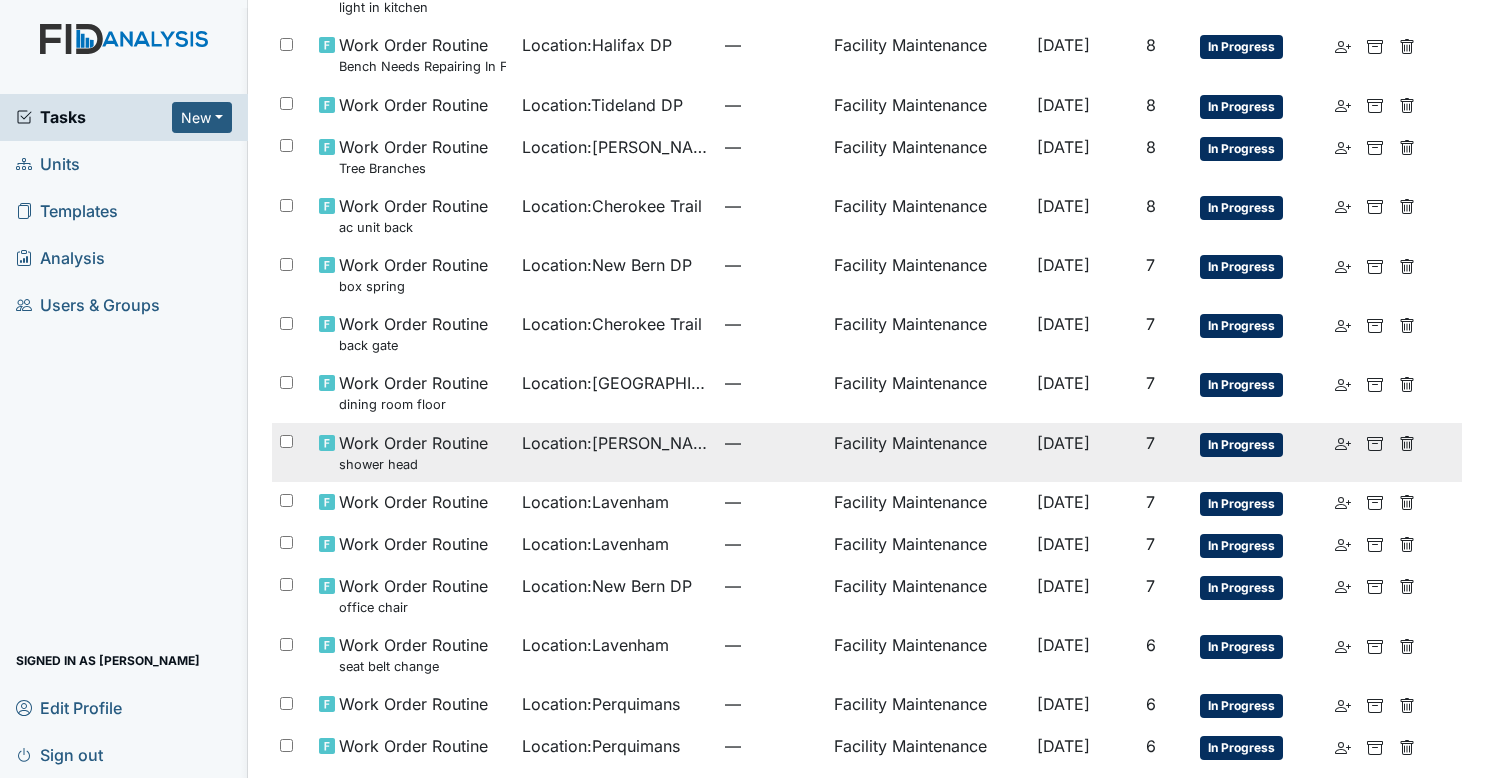 scroll, scrollTop: 338, scrollLeft: 0, axis: vertical 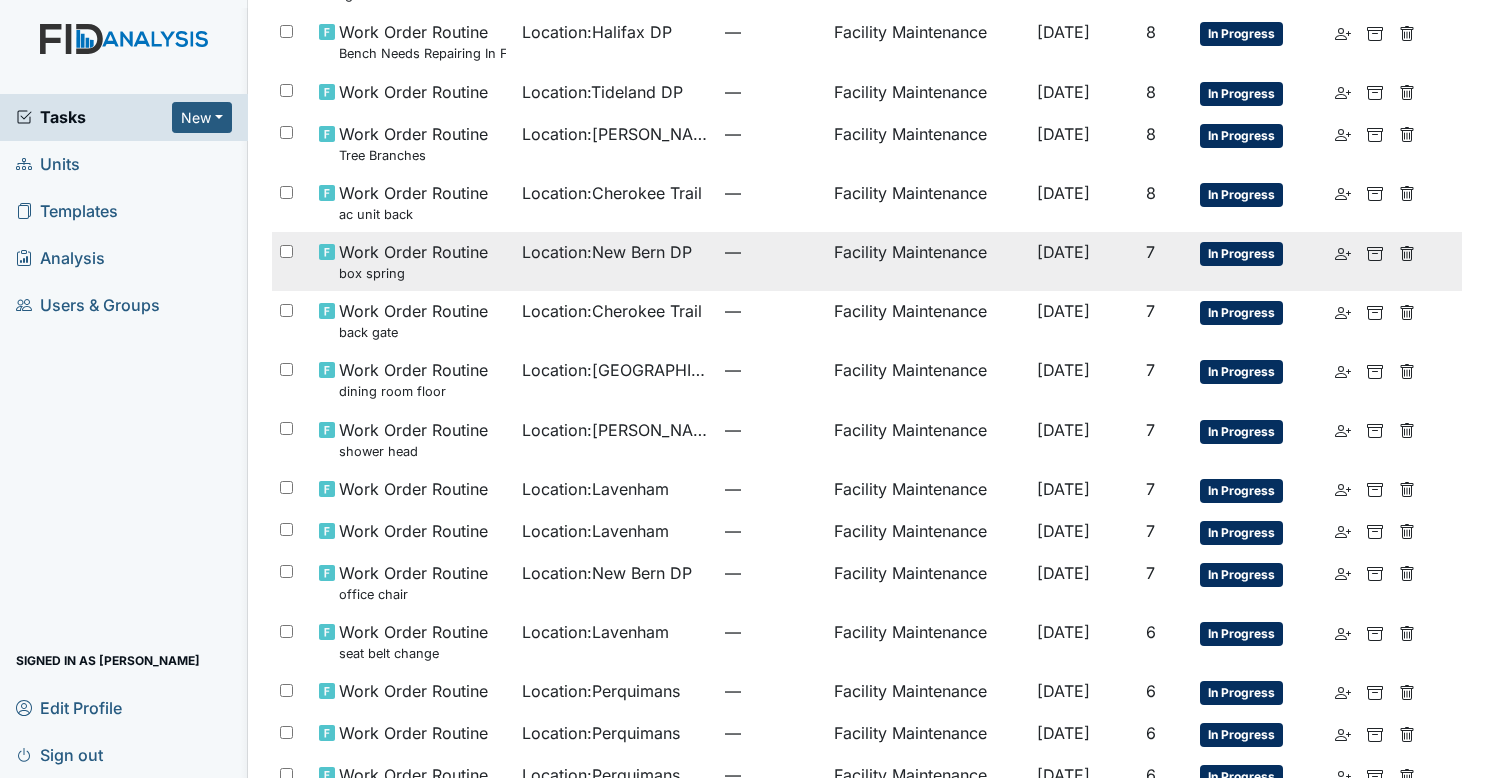 click on "—" at bounding box center (771, 261) 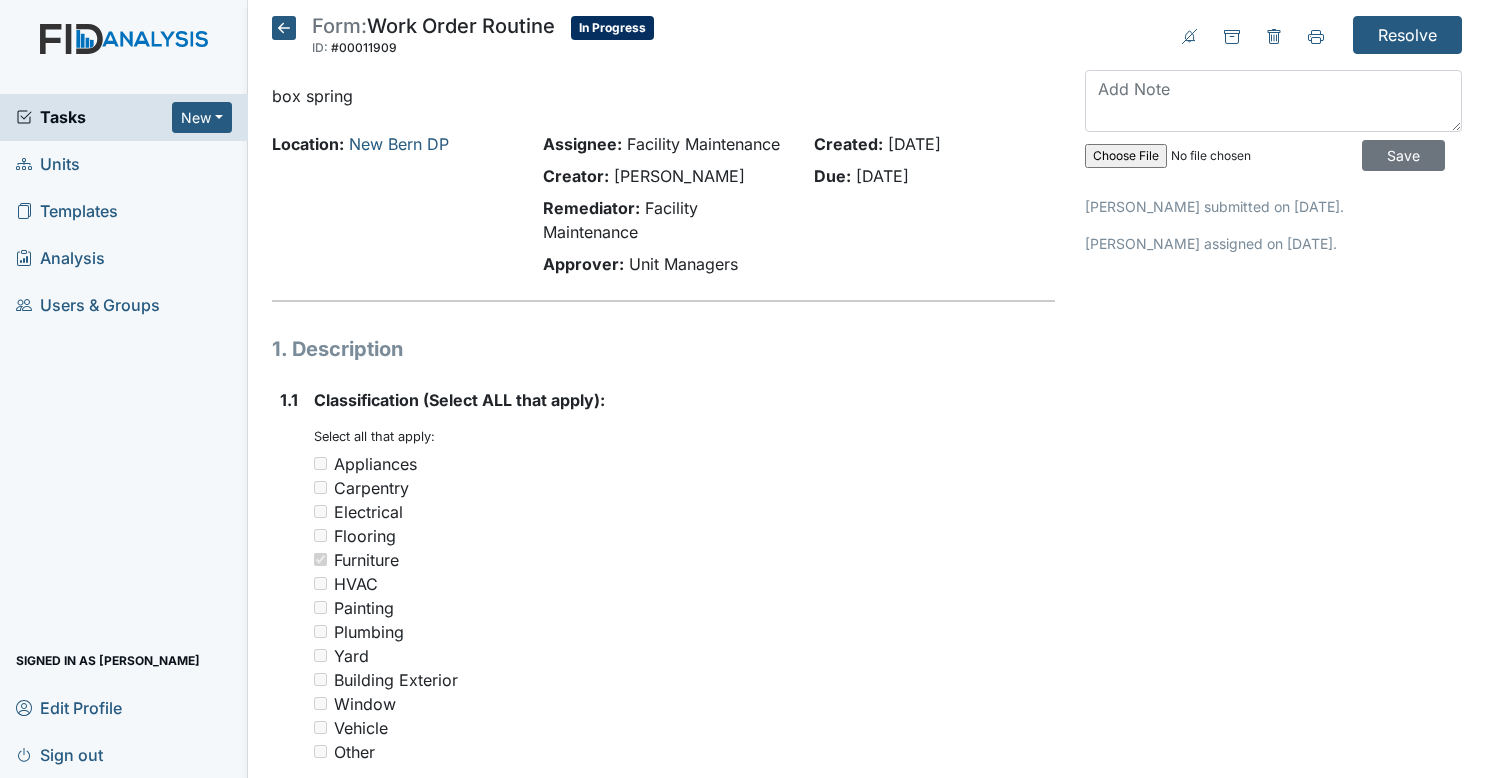 scroll, scrollTop: 0, scrollLeft: 0, axis: both 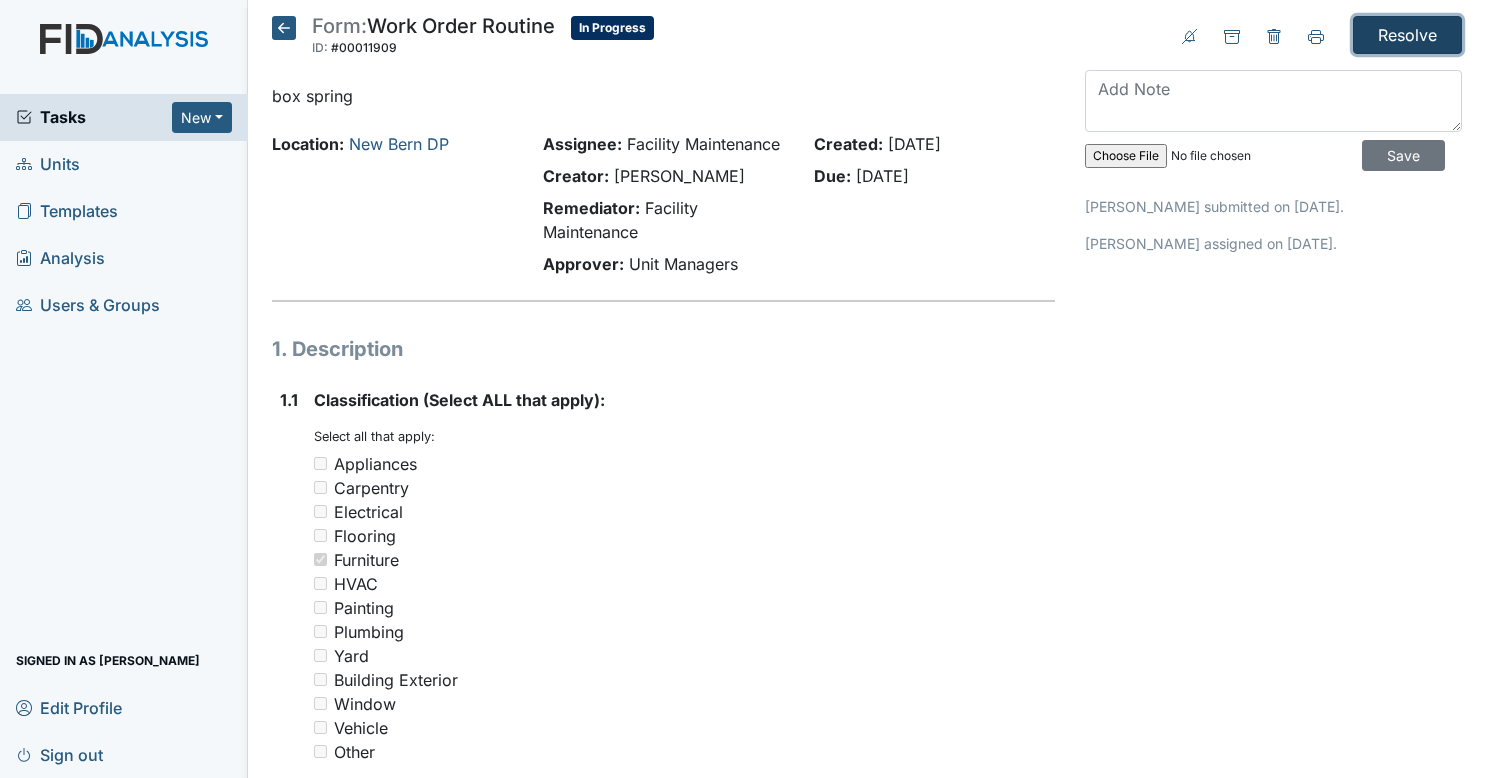 click on "Resolve" at bounding box center [1407, 35] 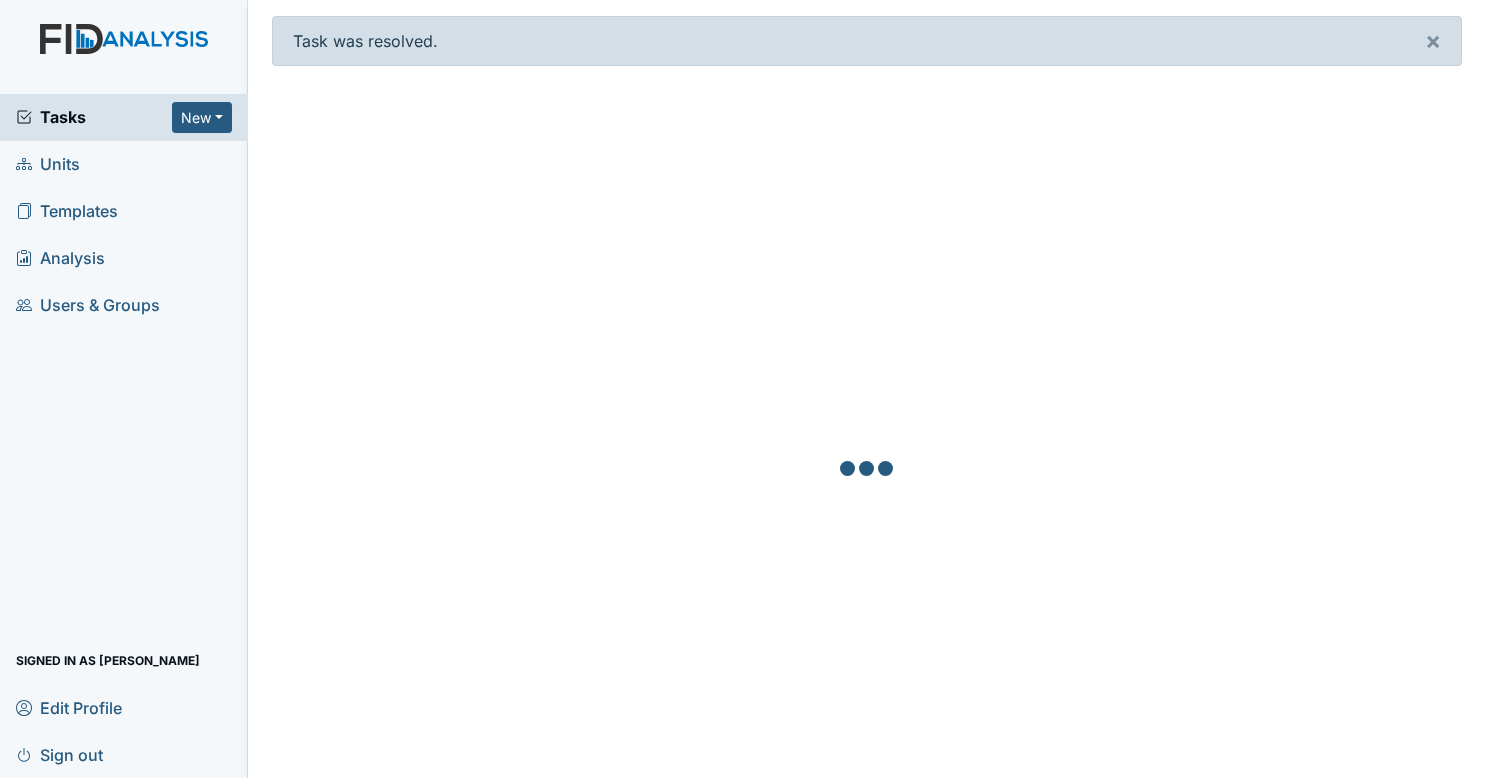 scroll, scrollTop: 0, scrollLeft: 0, axis: both 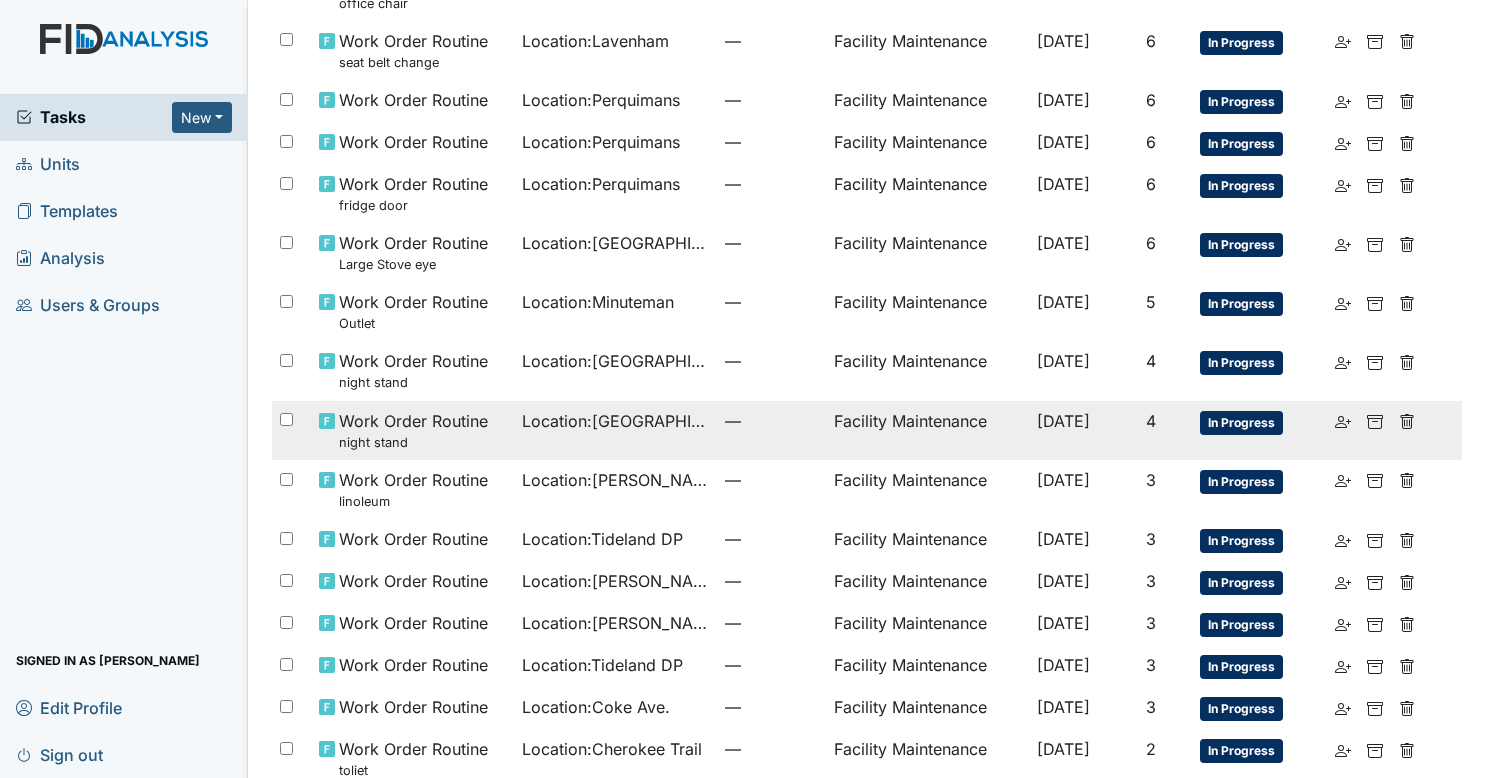 click on "Location :  Cherry Lane" at bounding box center (615, 430) 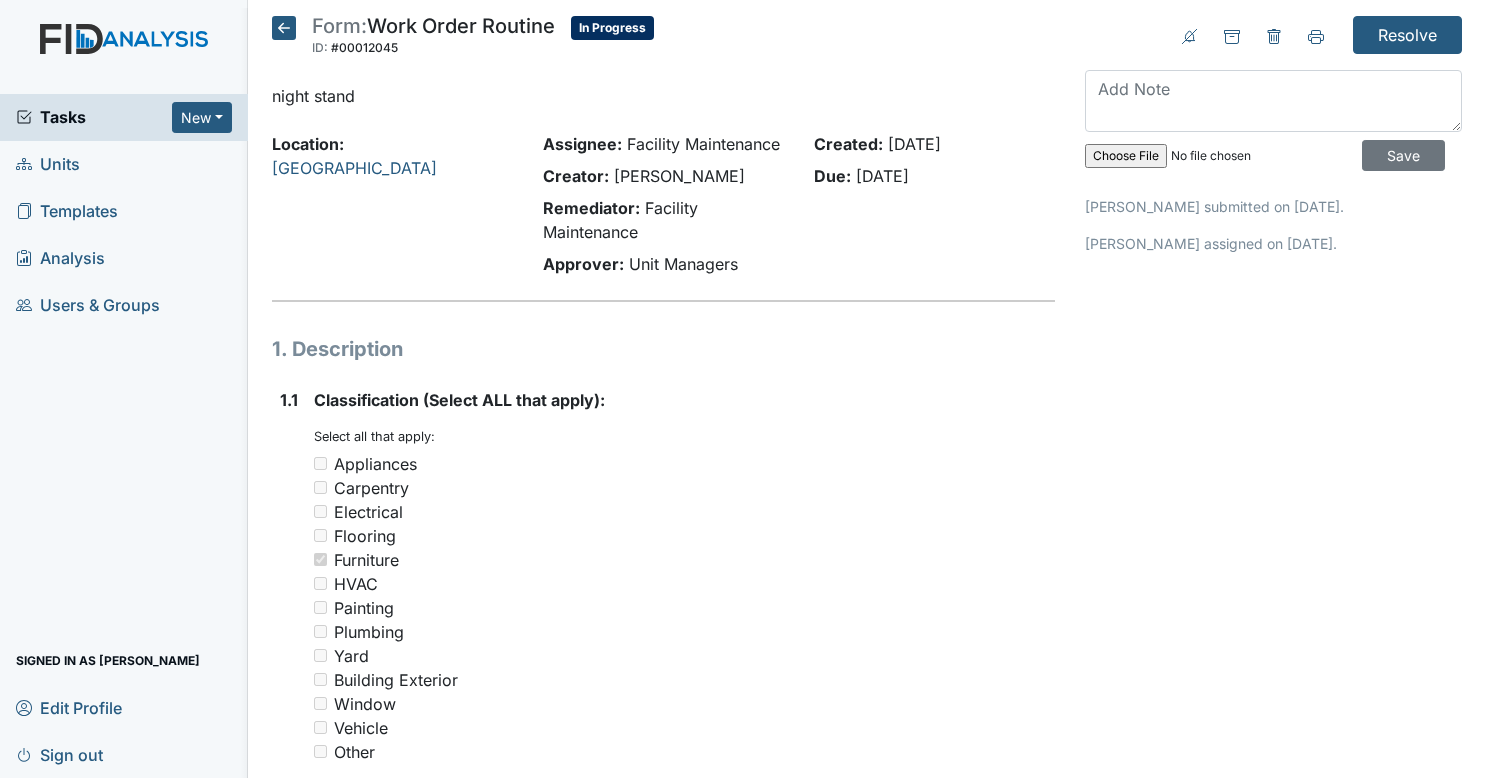 scroll, scrollTop: 0, scrollLeft: 0, axis: both 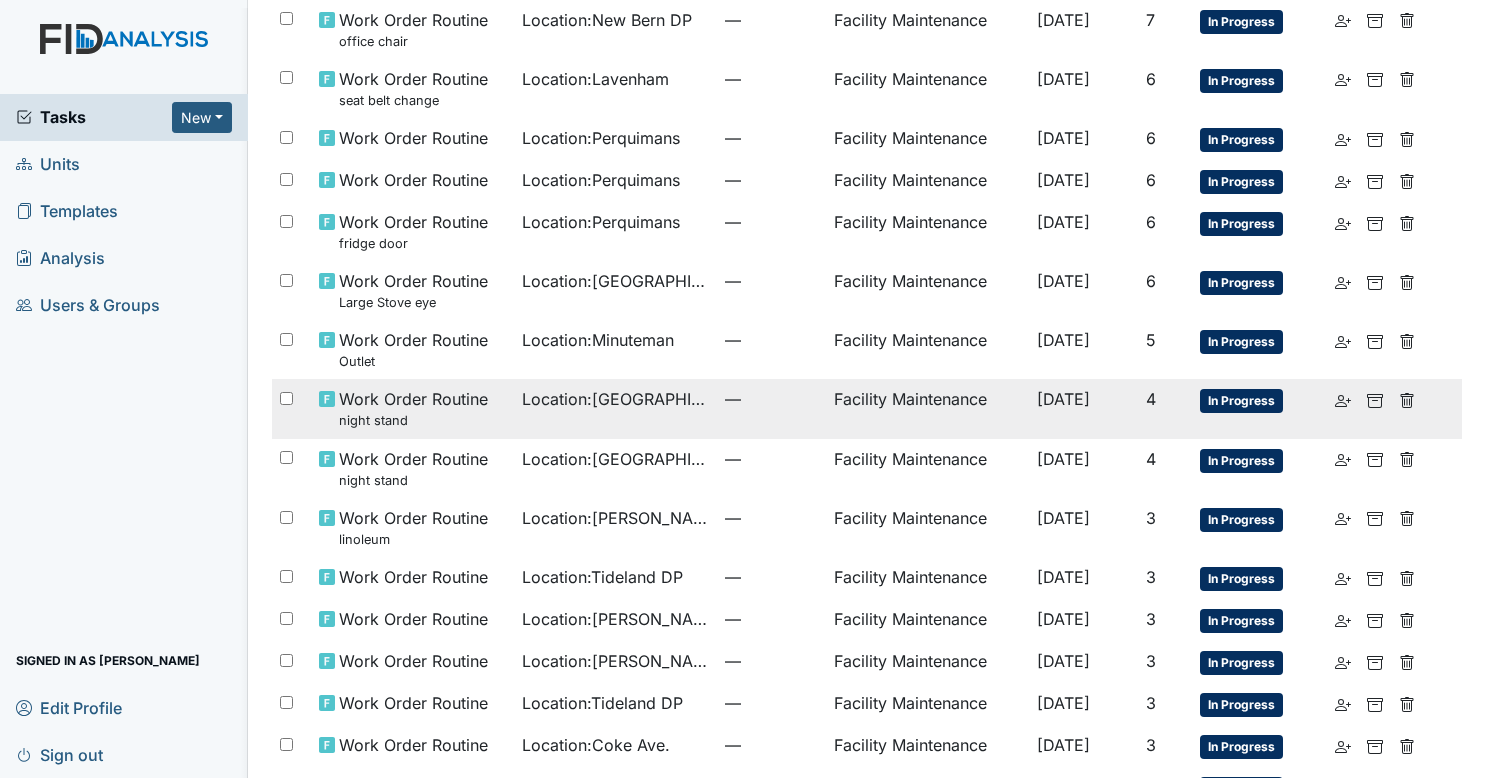 click on "Location :  Cherry Lane" at bounding box center [615, 408] 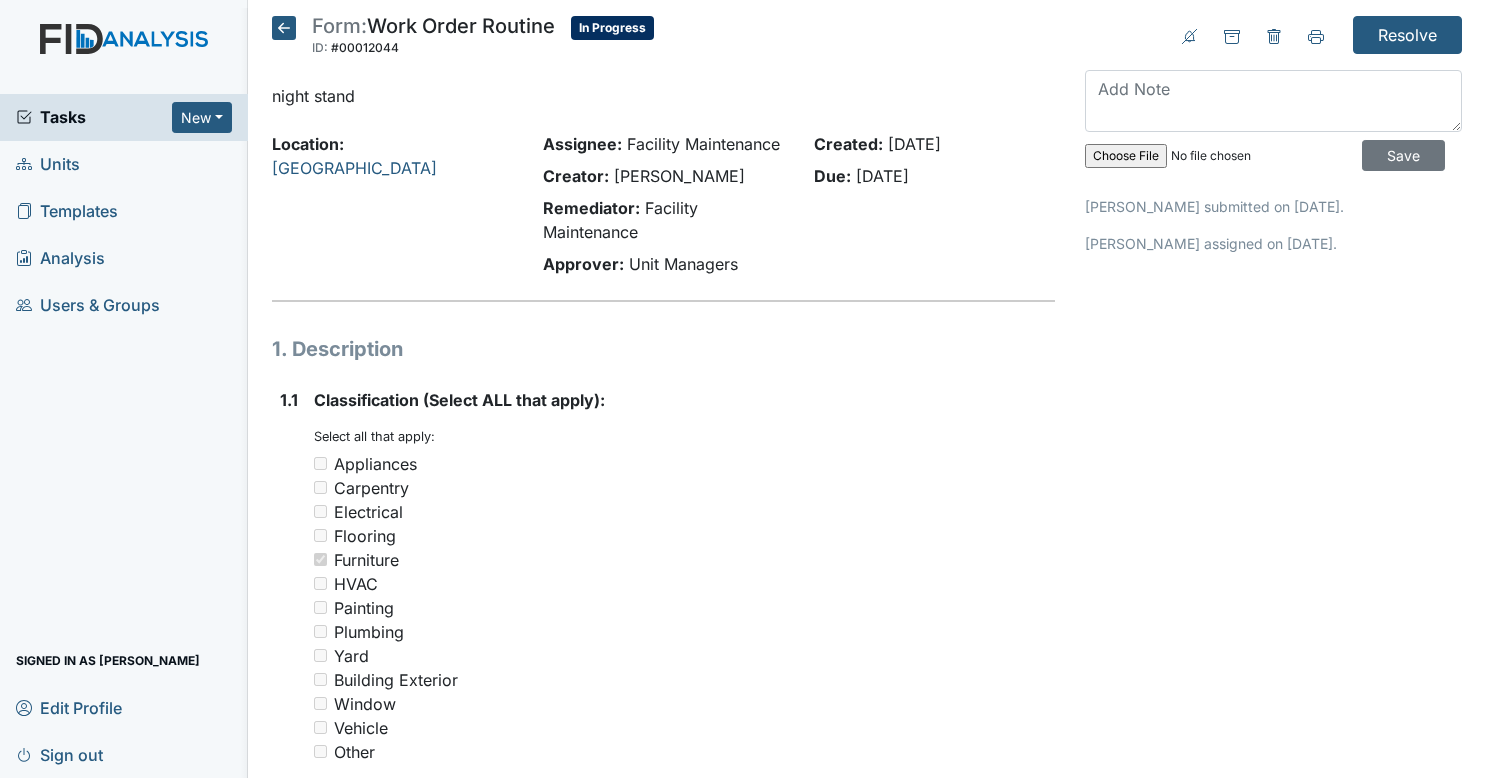 scroll, scrollTop: 0, scrollLeft: 0, axis: both 